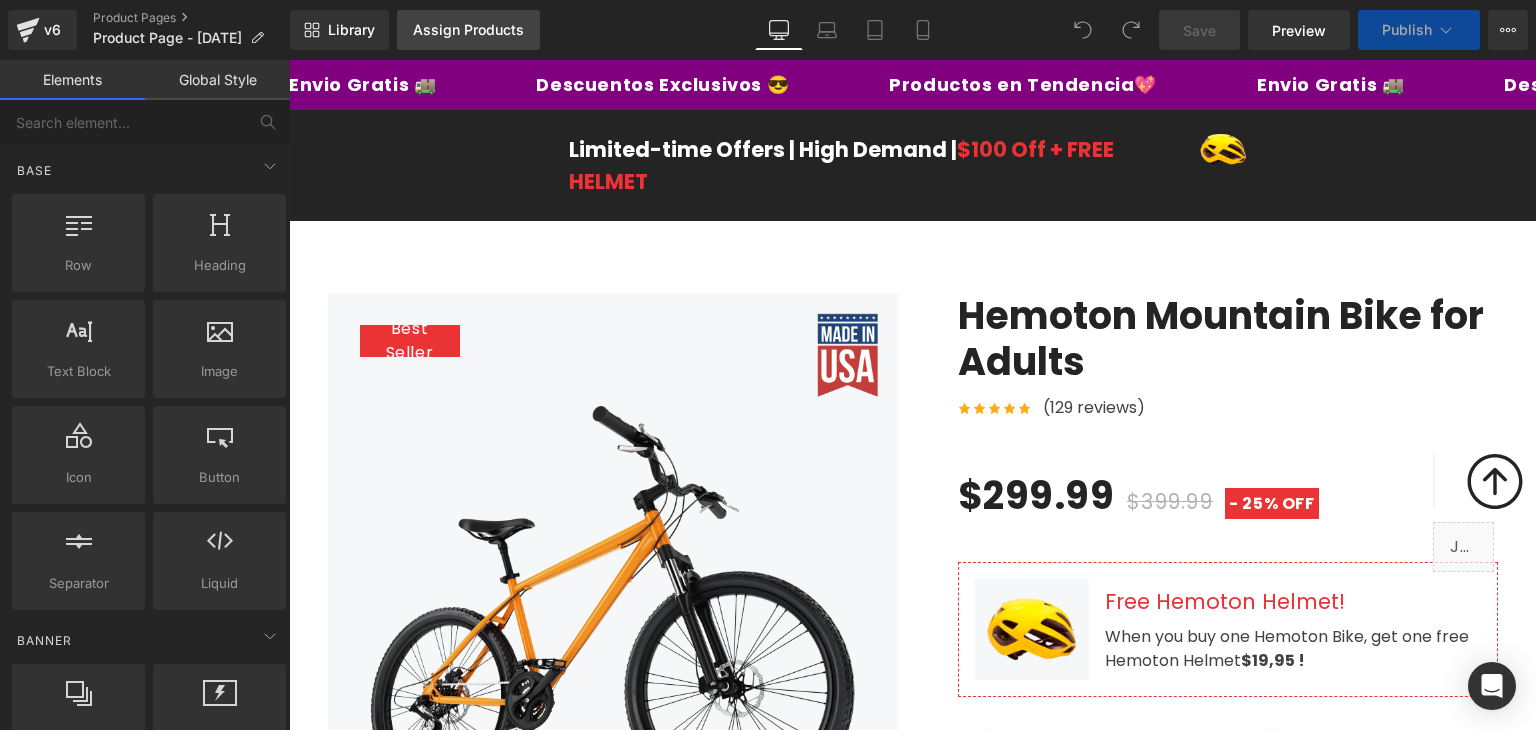 scroll, scrollTop: 0, scrollLeft: 0, axis: both 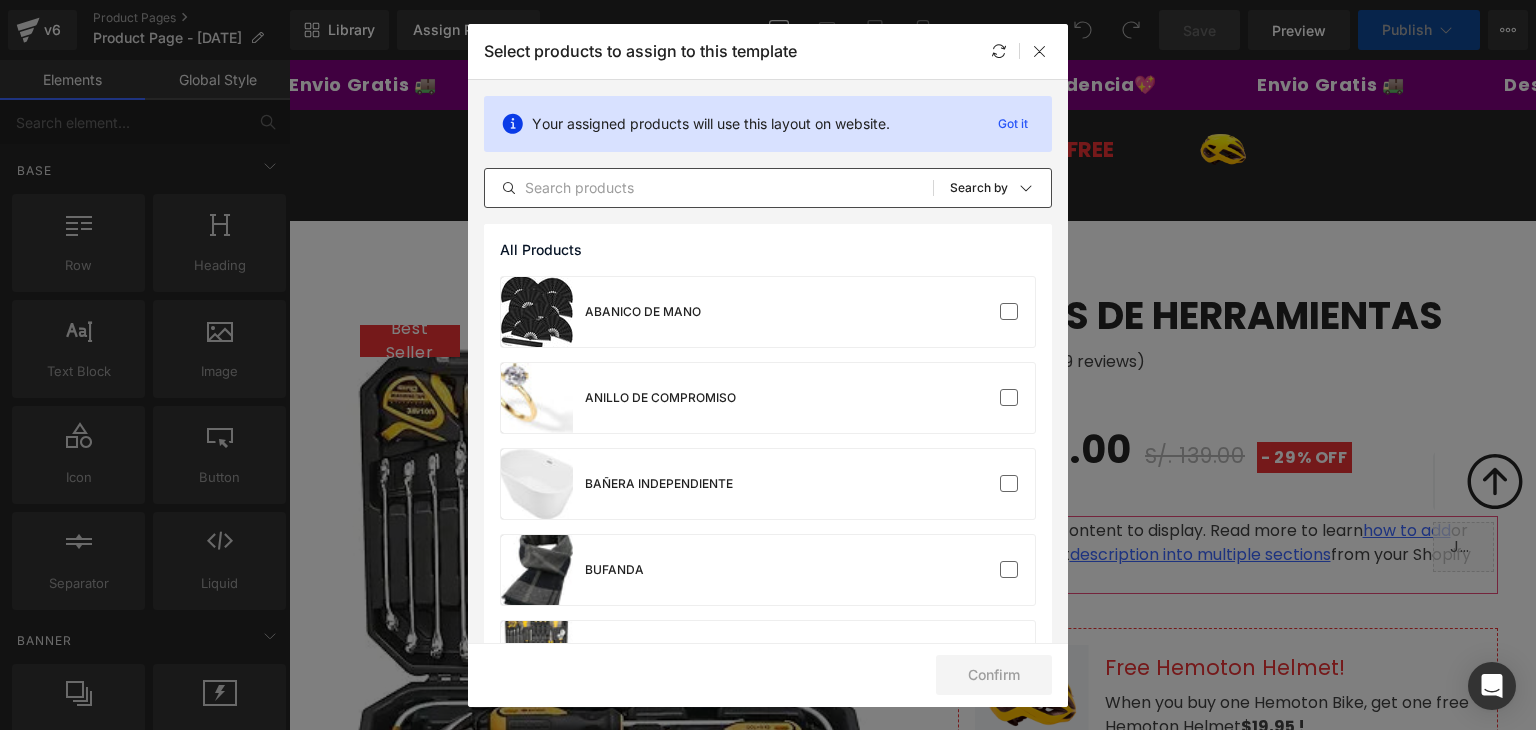 click at bounding box center (709, 188) 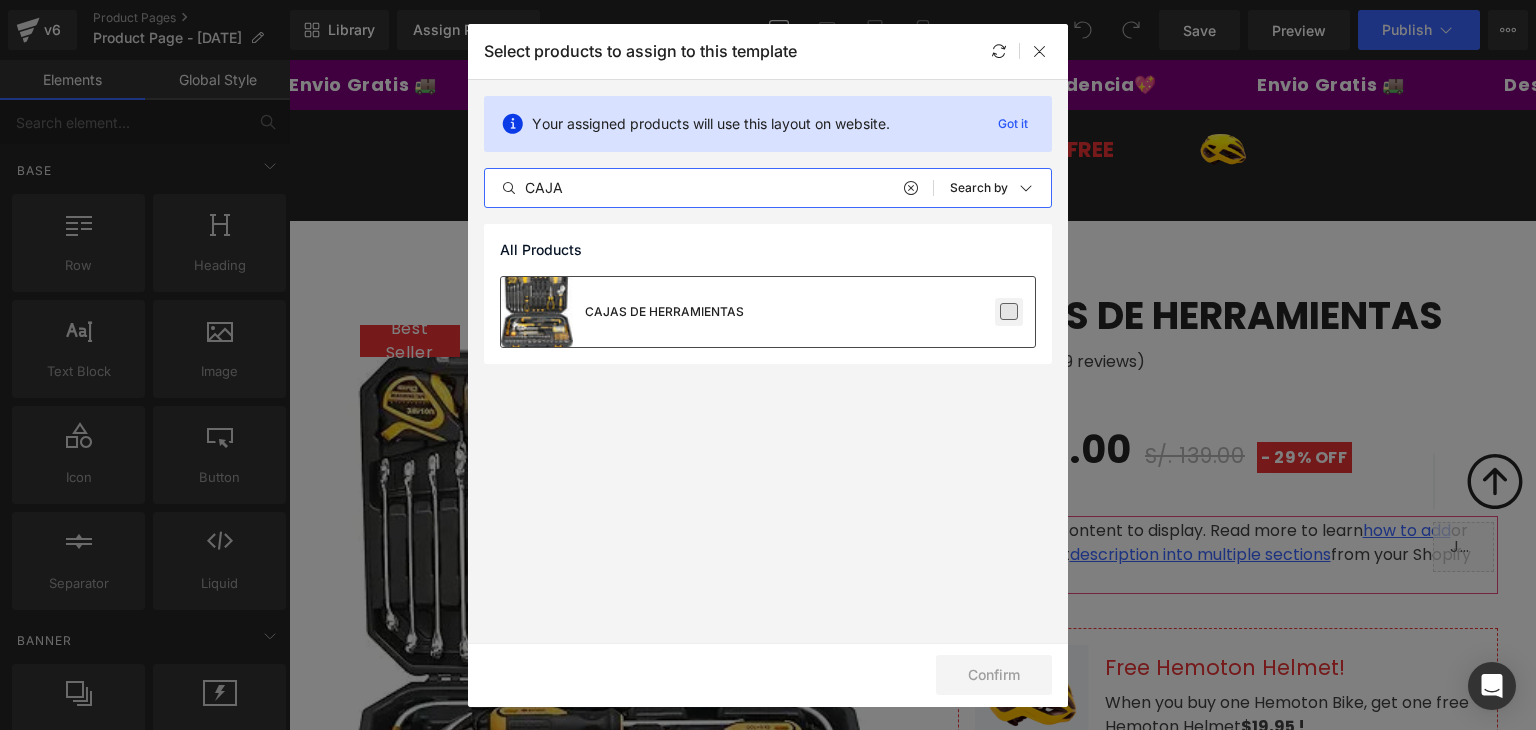 type on "CAJA" 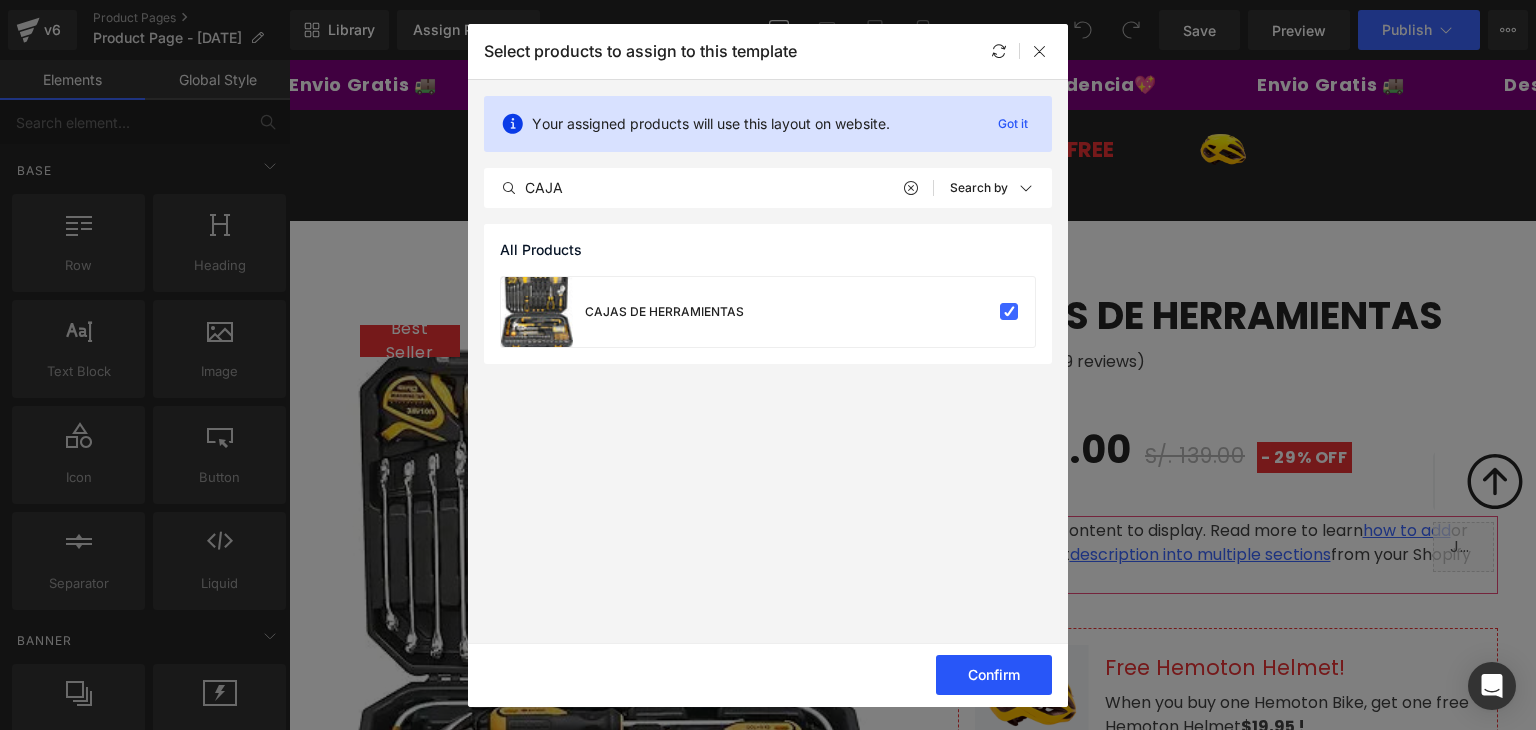 click on "Confirm" at bounding box center [994, 675] 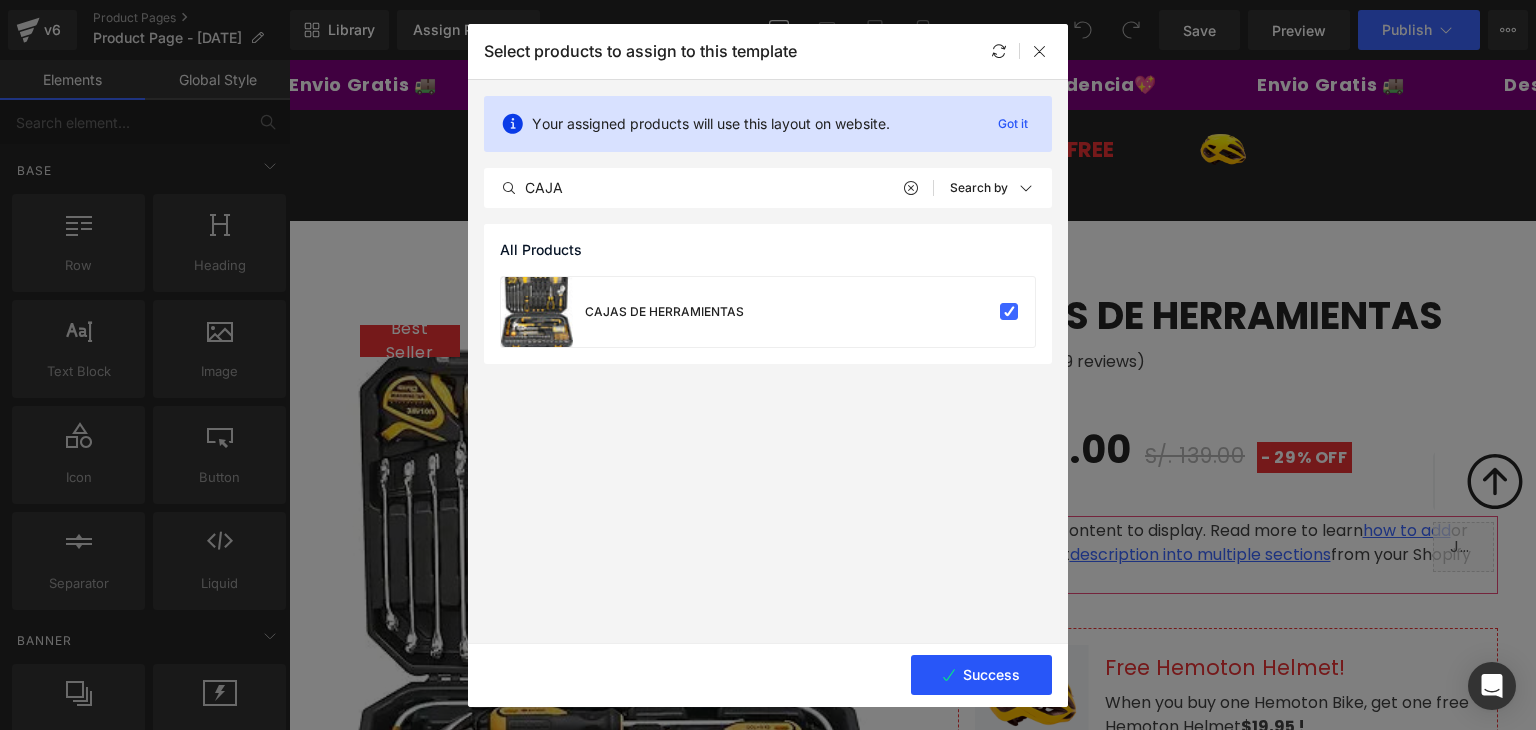 click on "Success" at bounding box center (981, 675) 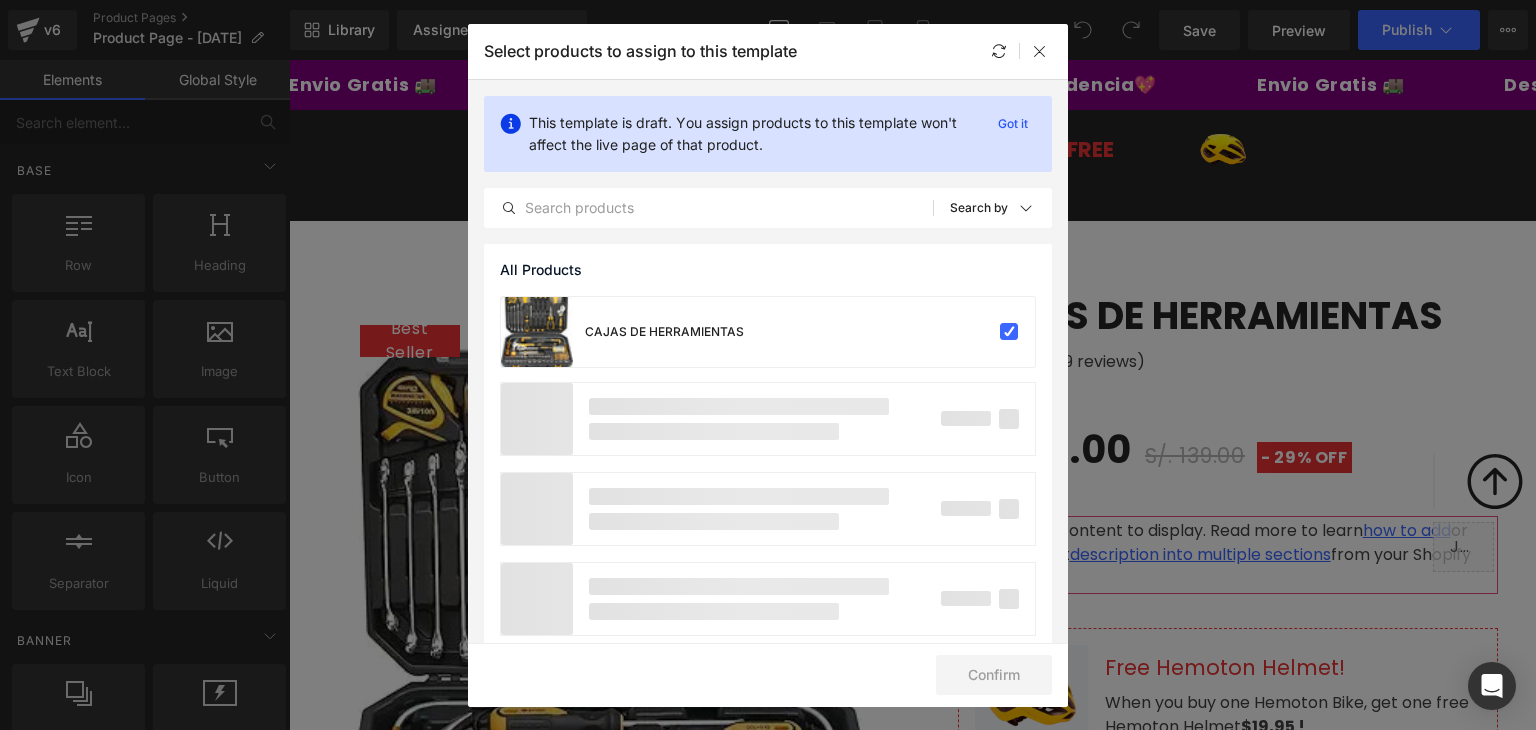 click on "Select products to assign to this template" 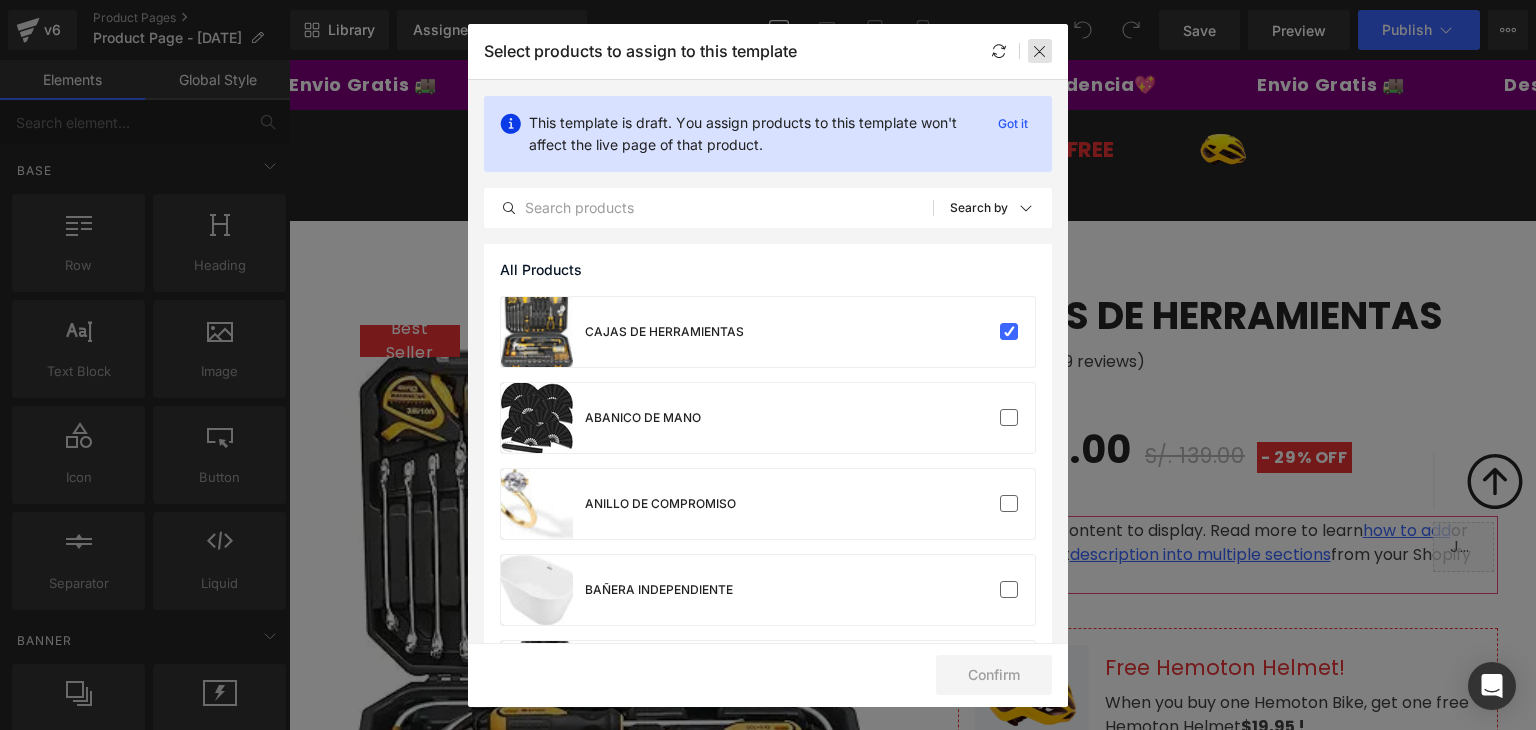 click at bounding box center [1040, 51] 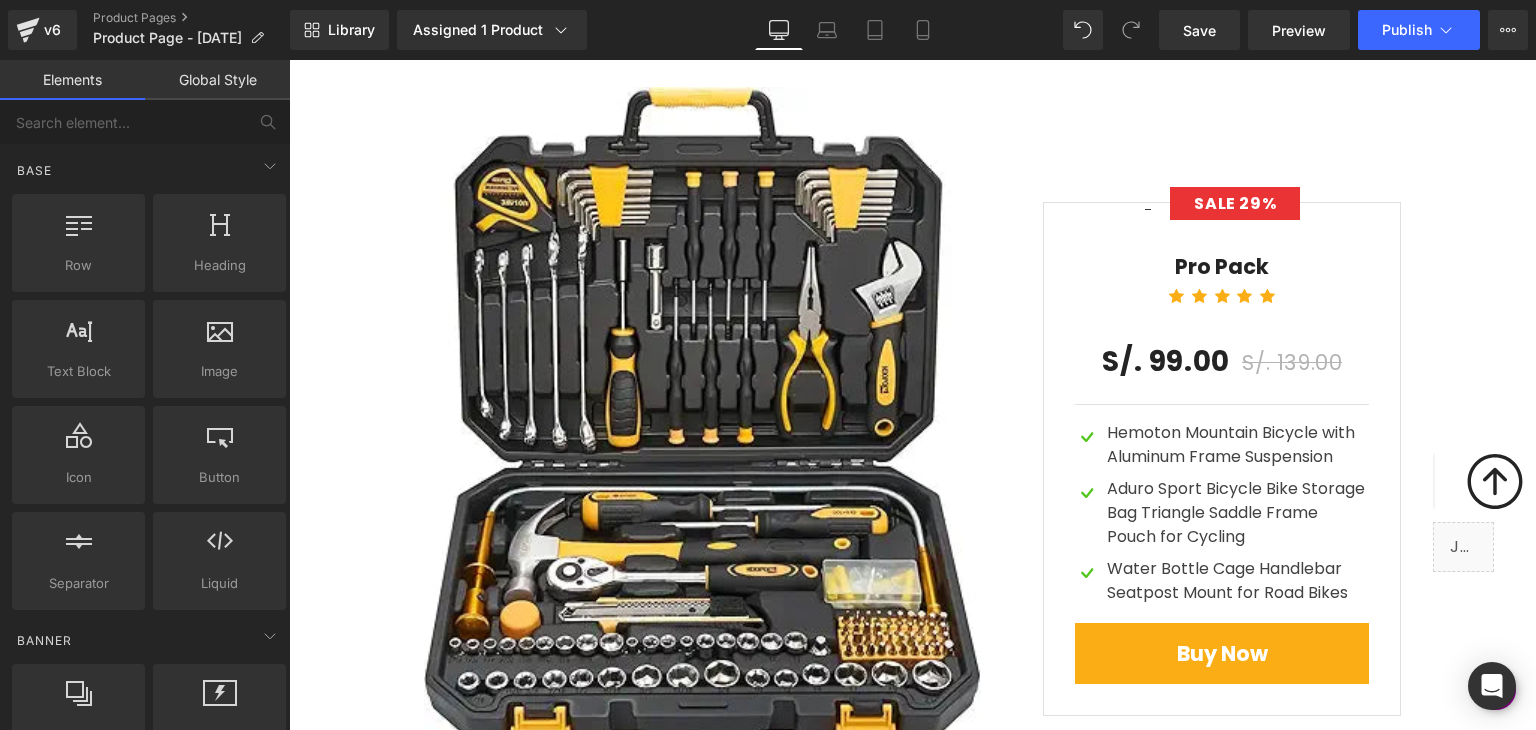 scroll, scrollTop: 6200, scrollLeft: 0, axis: vertical 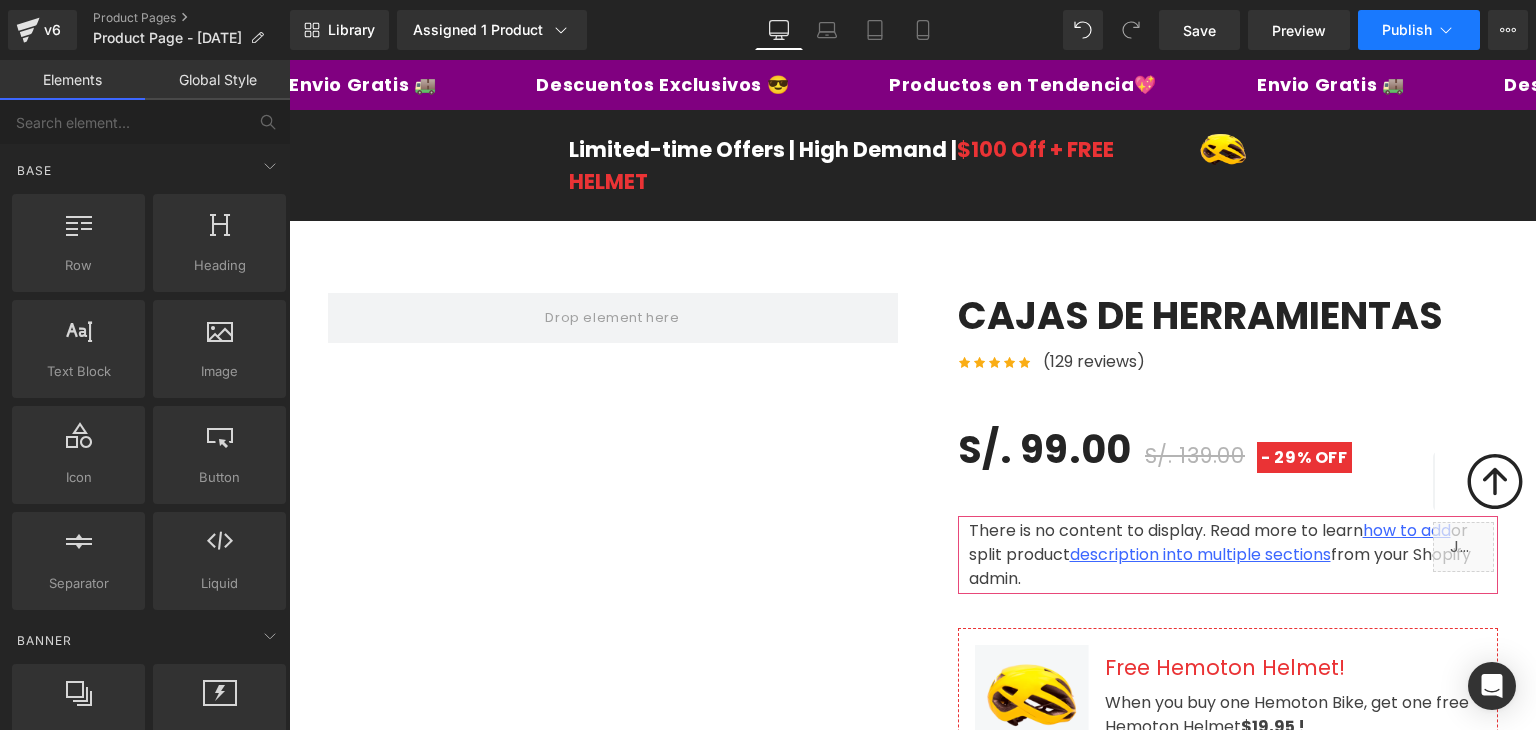 click on "Publish" at bounding box center (1419, 30) 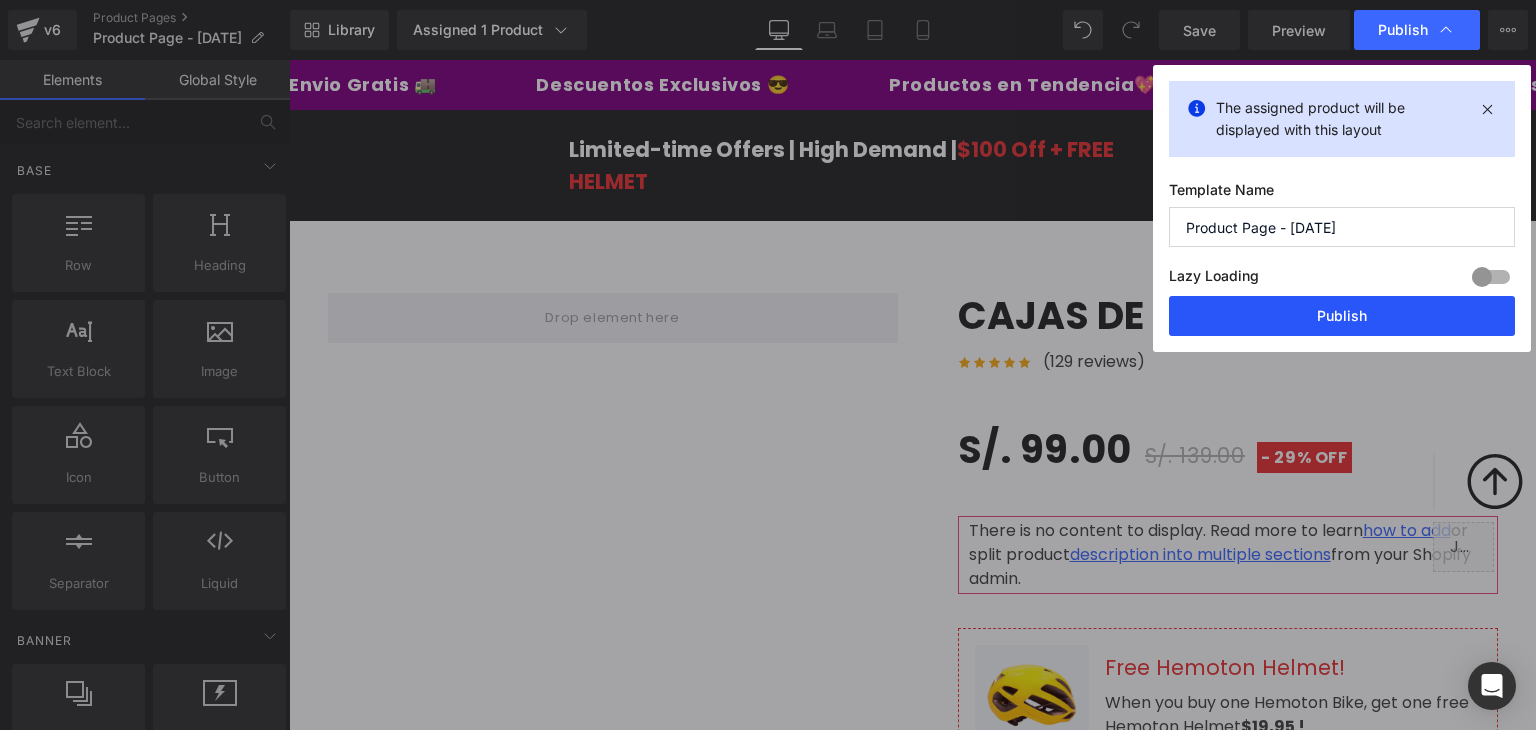 click on "Publish" at bounding box center [1342, 316] 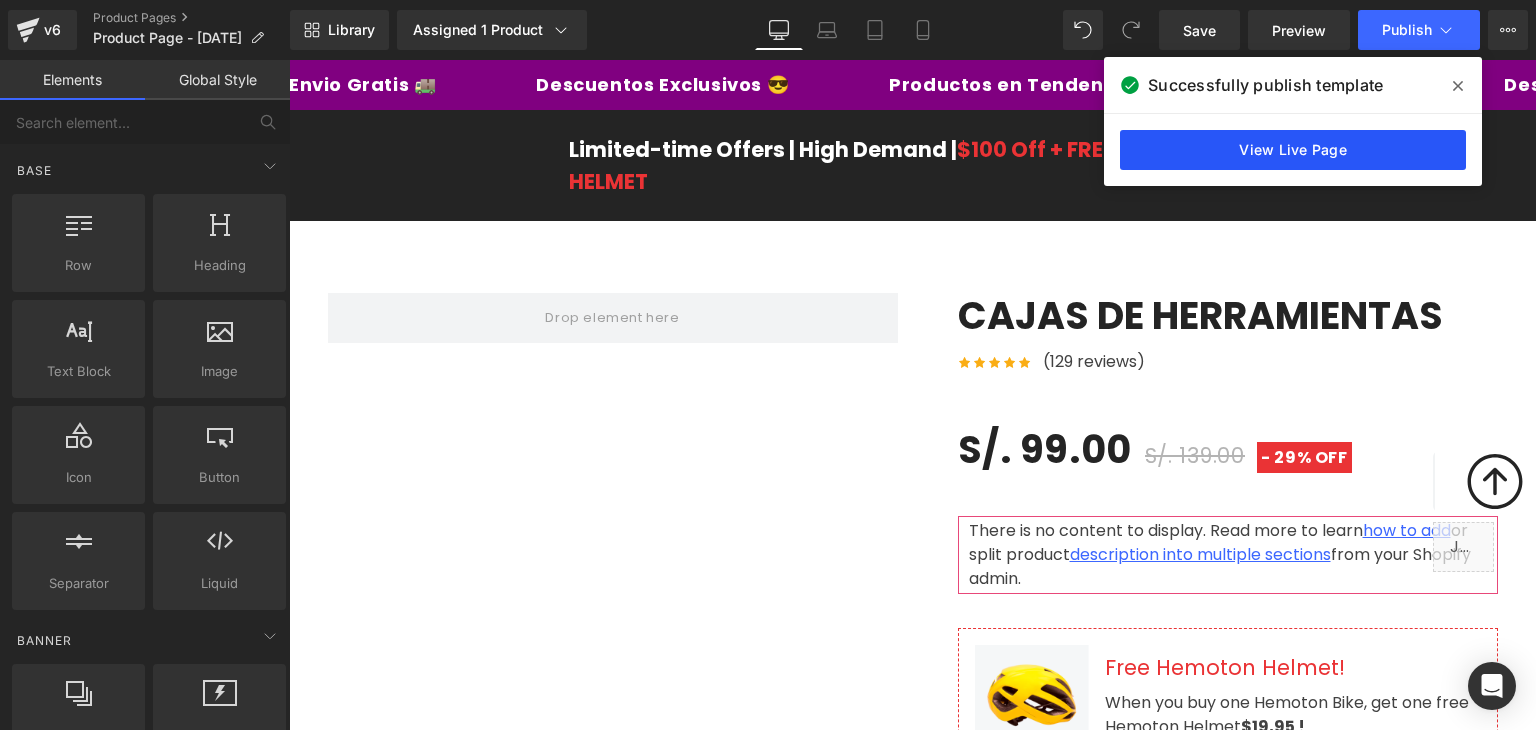 click on "View Live Page" at bounding box center (1293, 150) 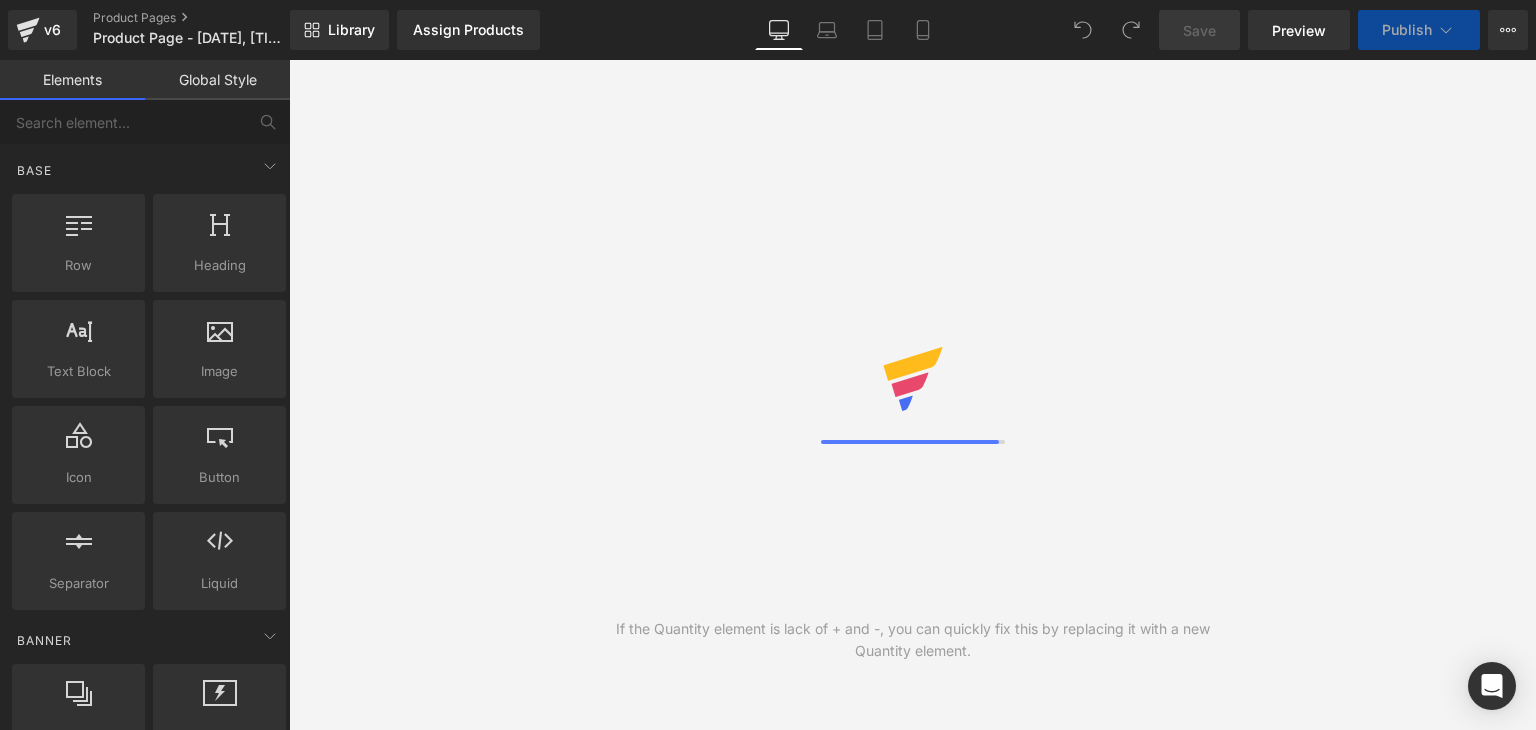 scroll, scrollTop: 0, scrollLeft: 0, axis: both 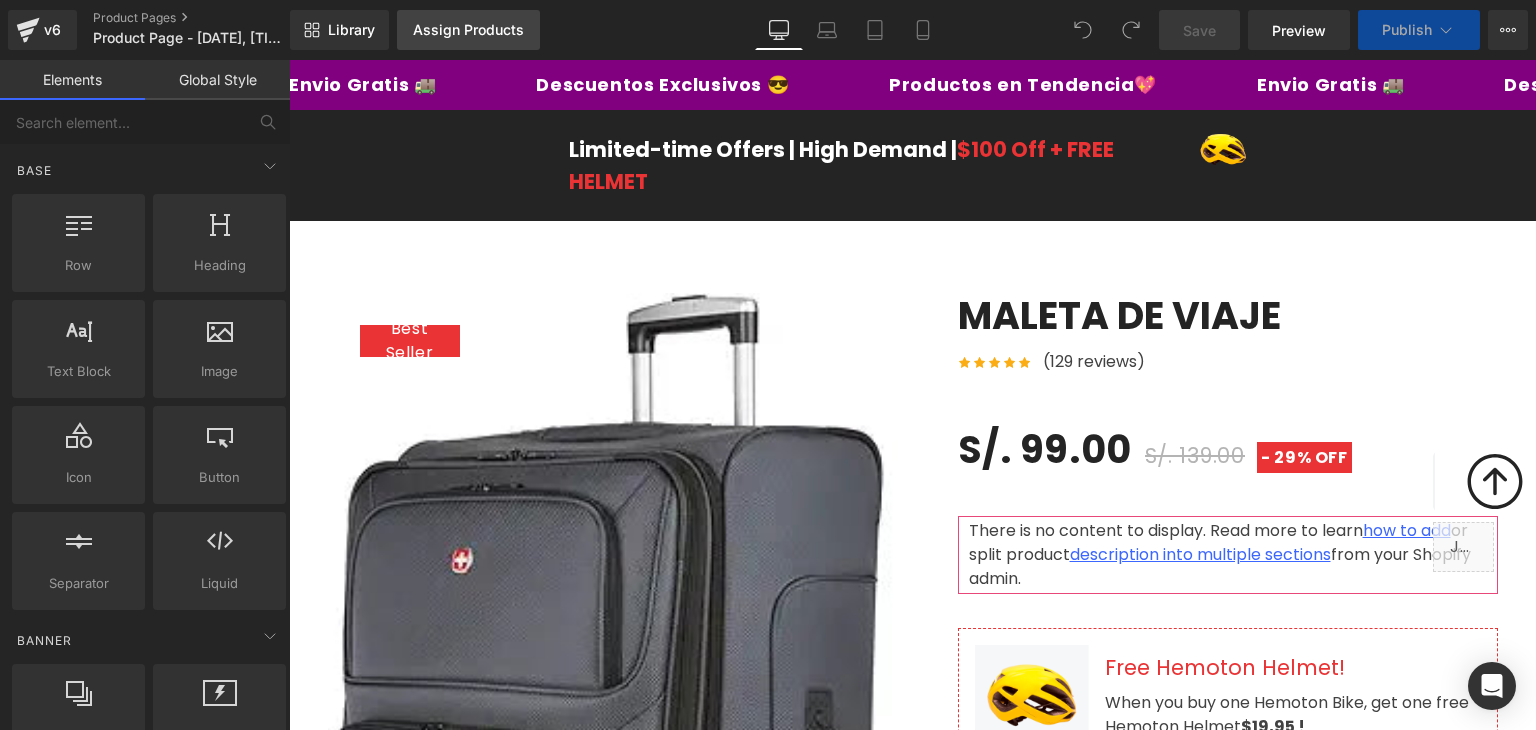 click on "Assign Products" at bounding box center (468, 30) 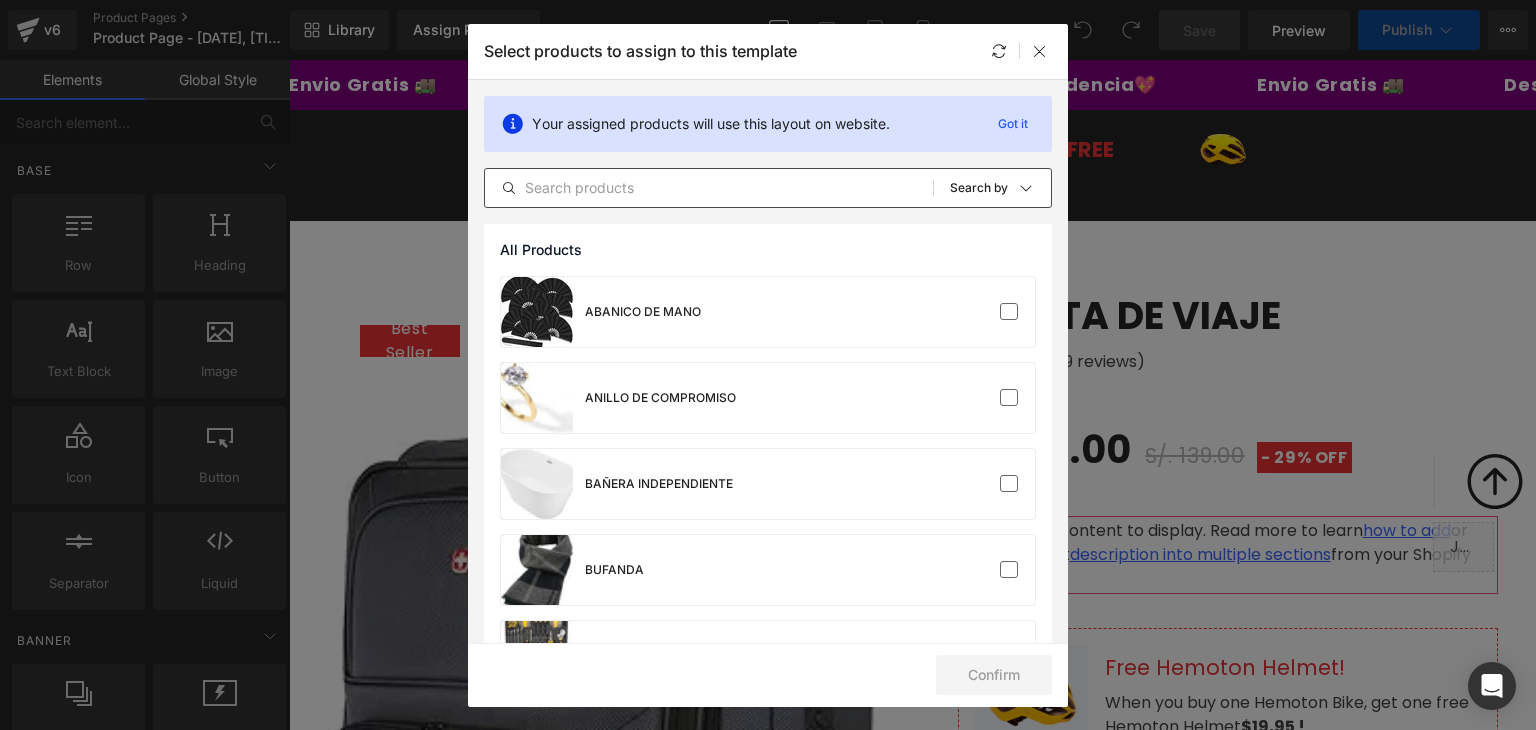 click at bounding box center (709, 188) 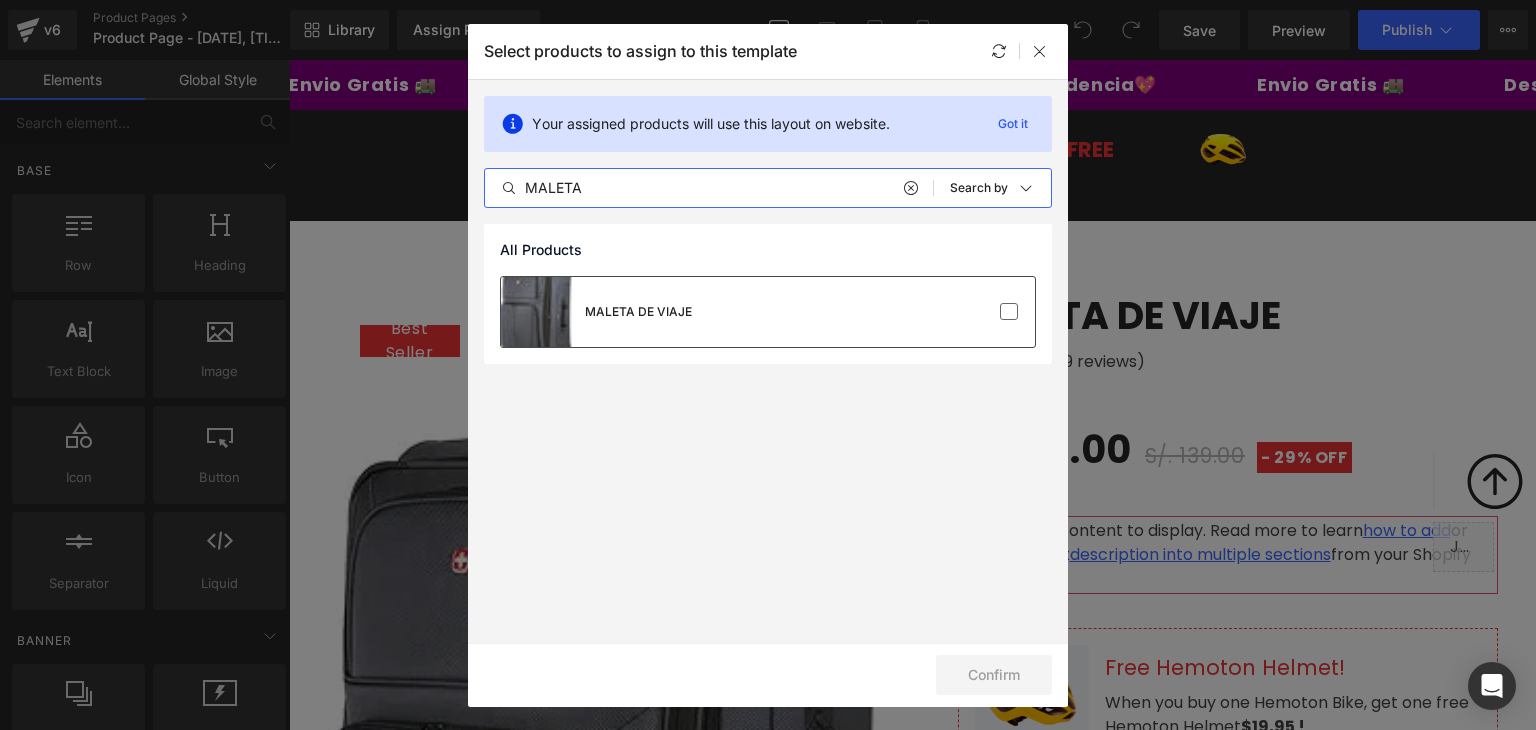 type on "MALETA" 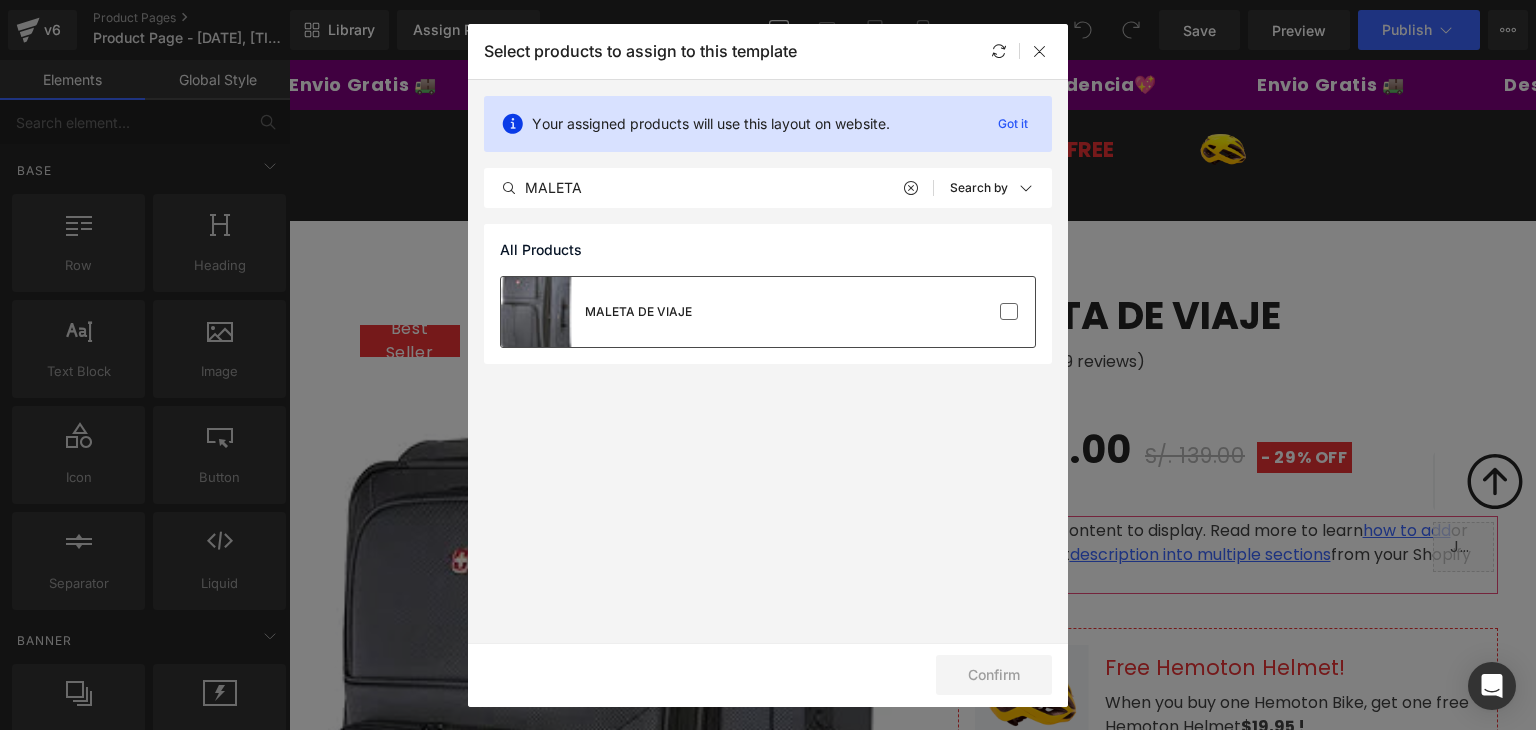 drag, startPoint x: 976, startPoint y: 311, endPoint x: 982, endPoint y: 322, distance: 12.529964 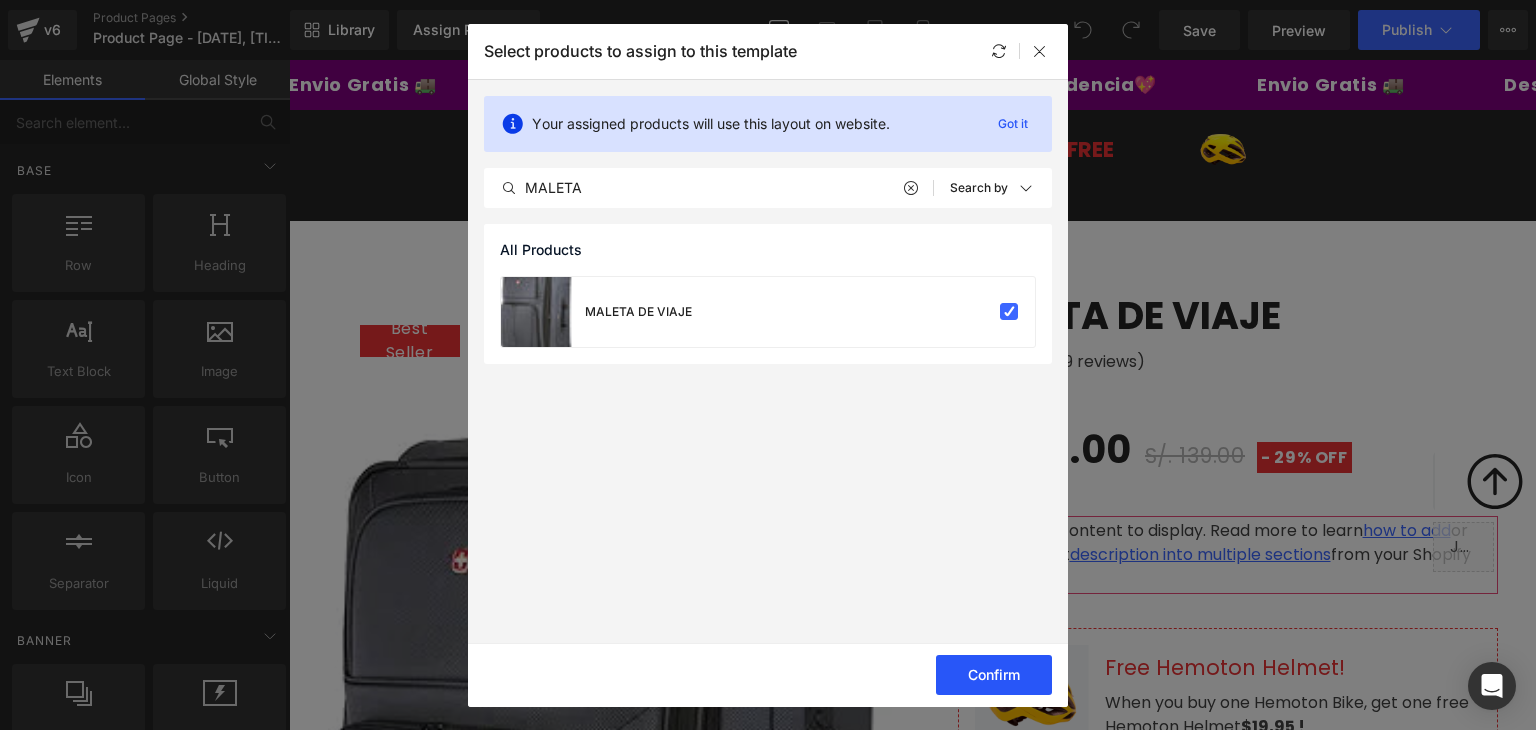 click on "Confirm" at bounding box center (994, 675) 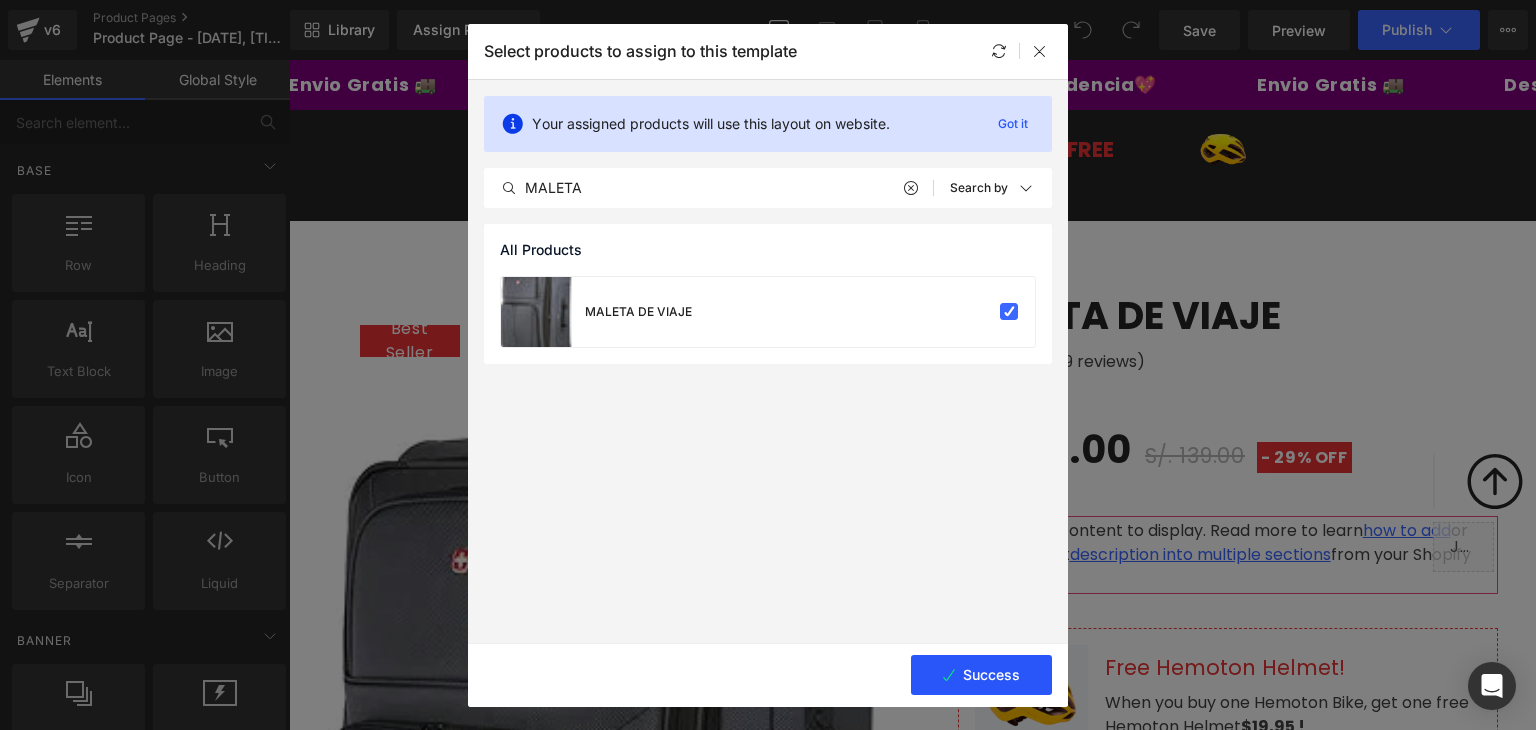 click on "Success" at bounding box center [981, 675] 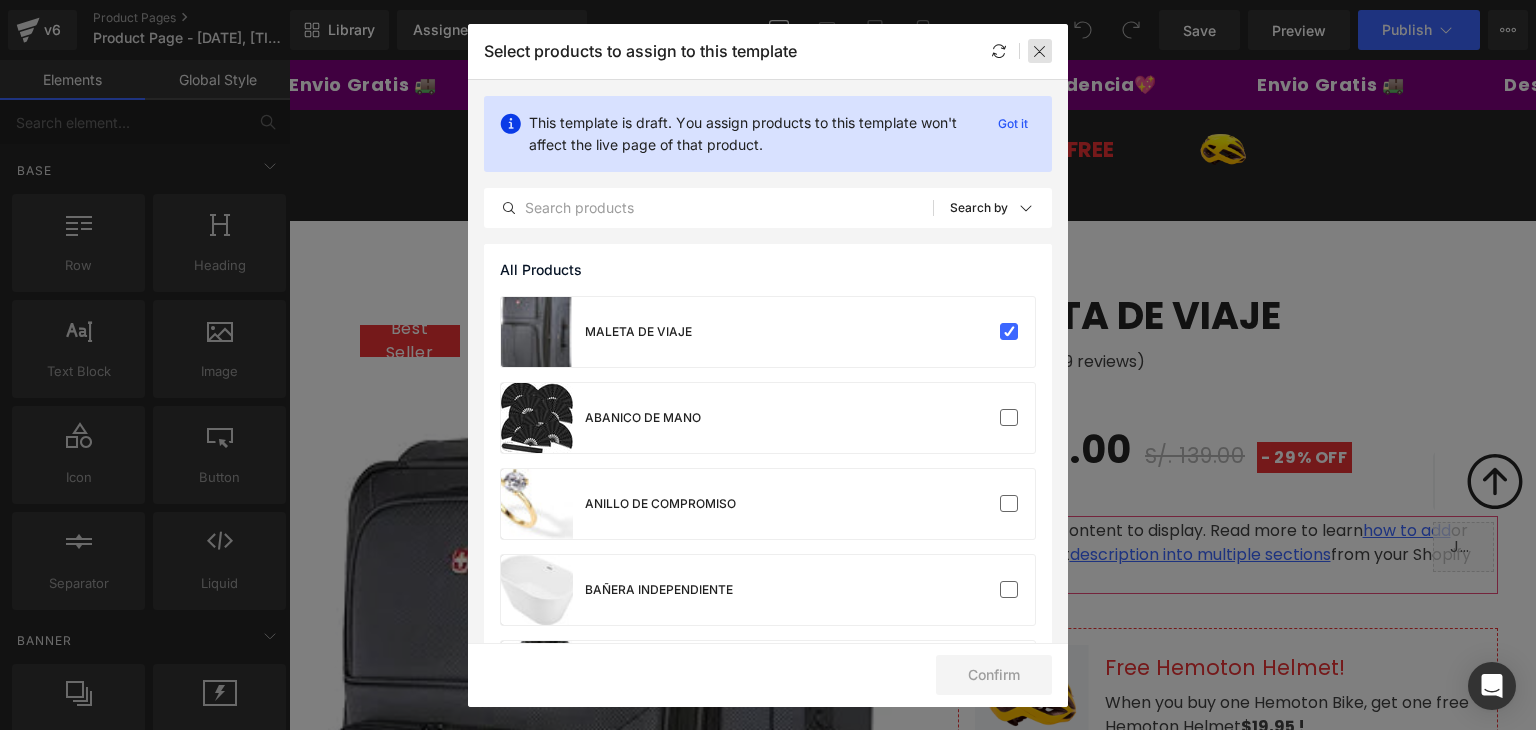 click at bounding box center [1040, 51] 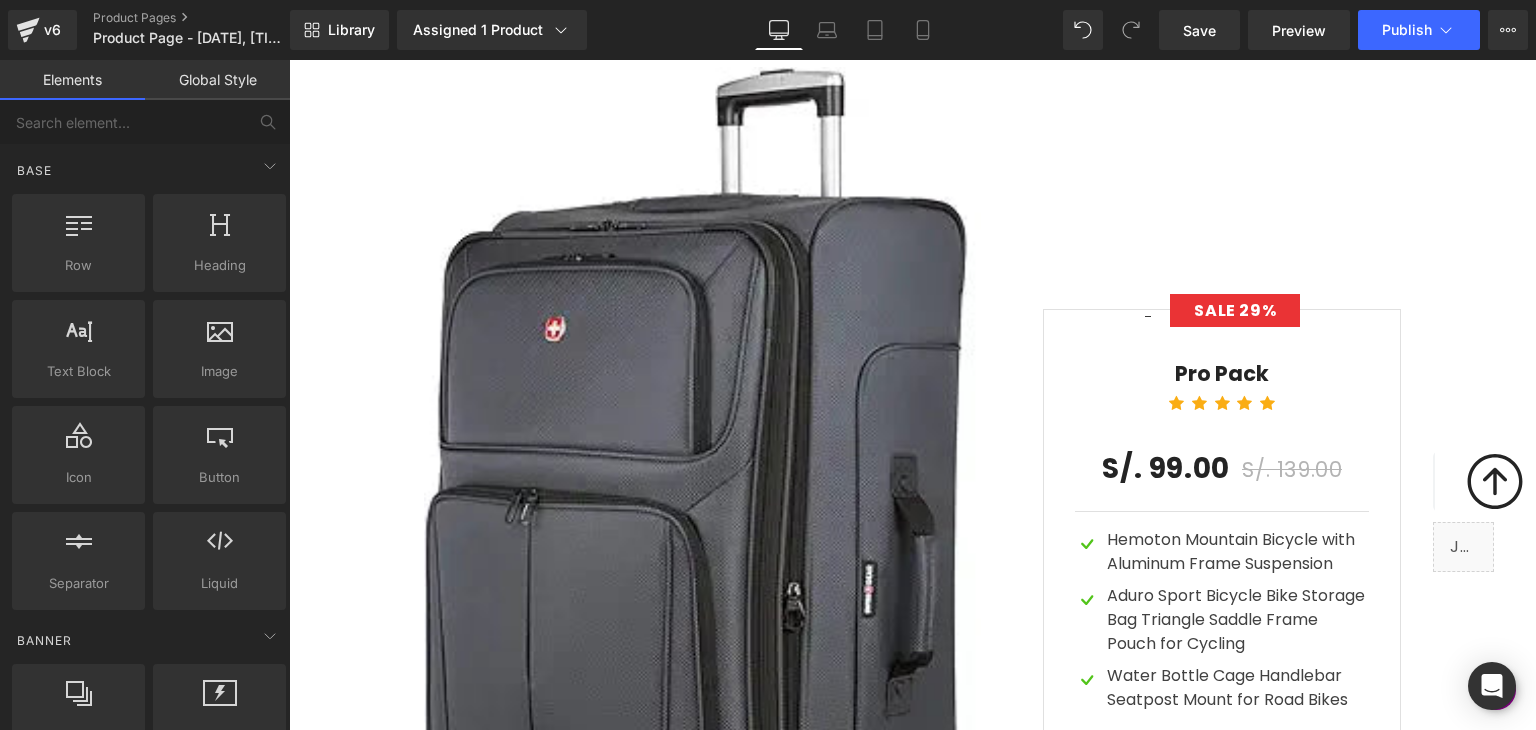 scroll, scrollTop: 6400, scrollLeft: 0, axis: vertical 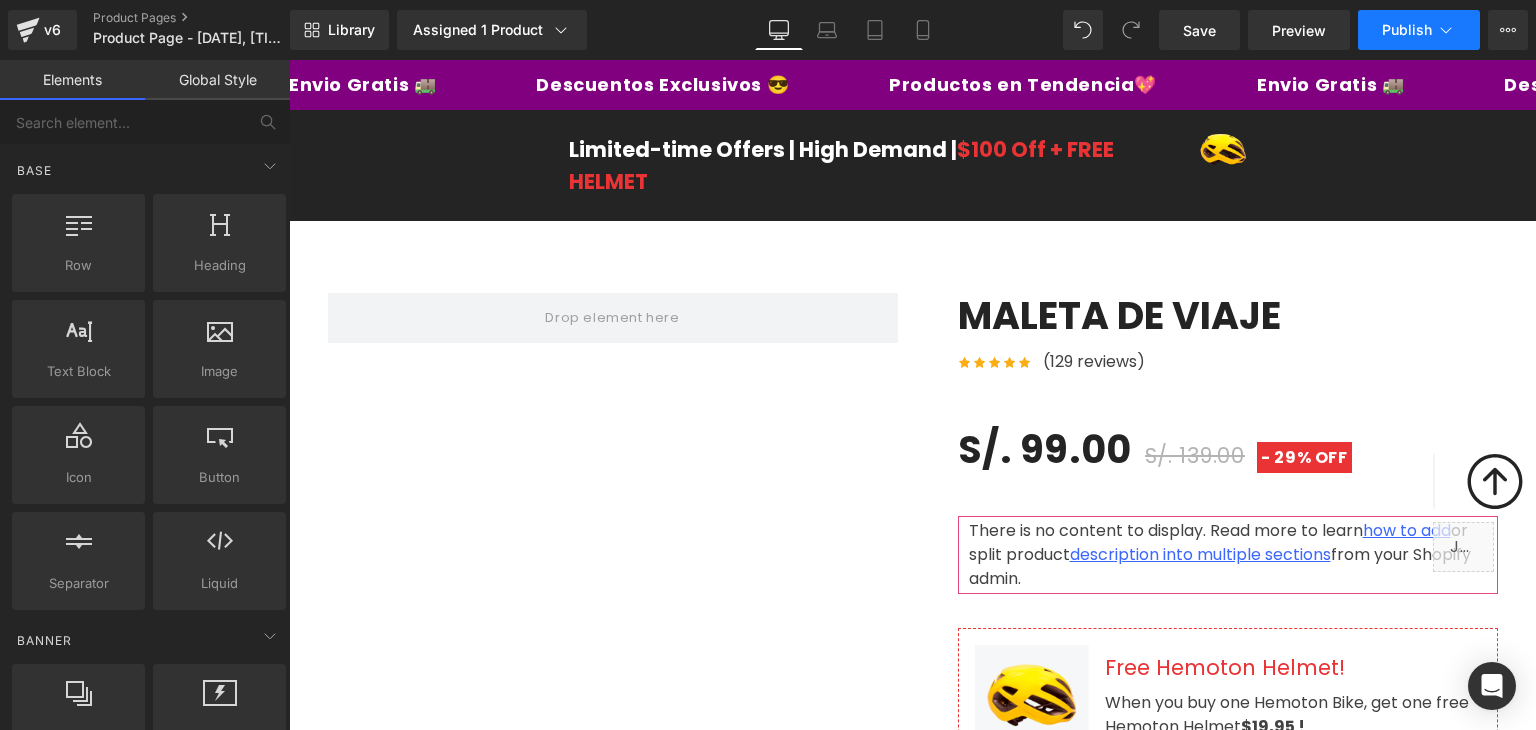 click on "Publish" at bounding box center [1407, 30] 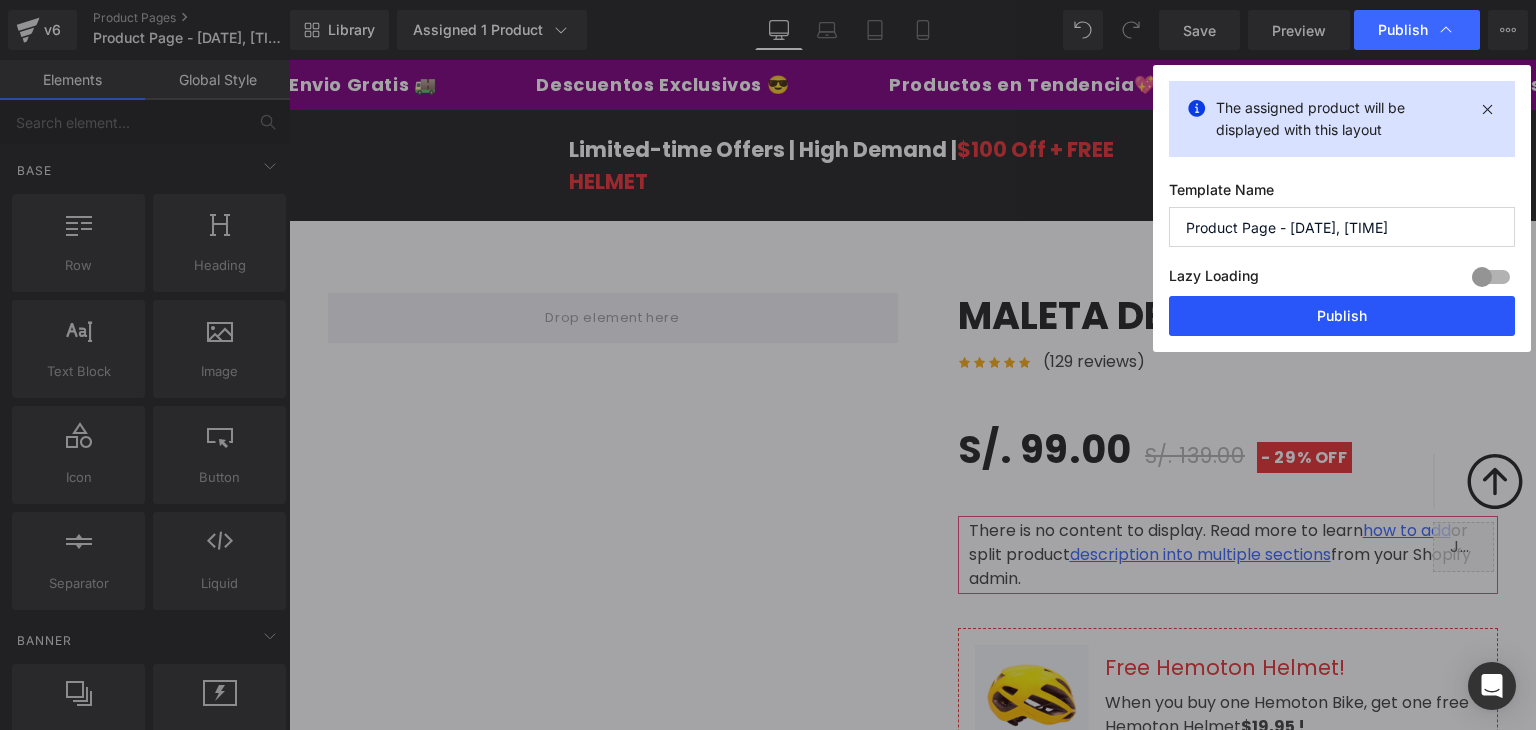 click on "Publish" at bounding box center (1342, 316) 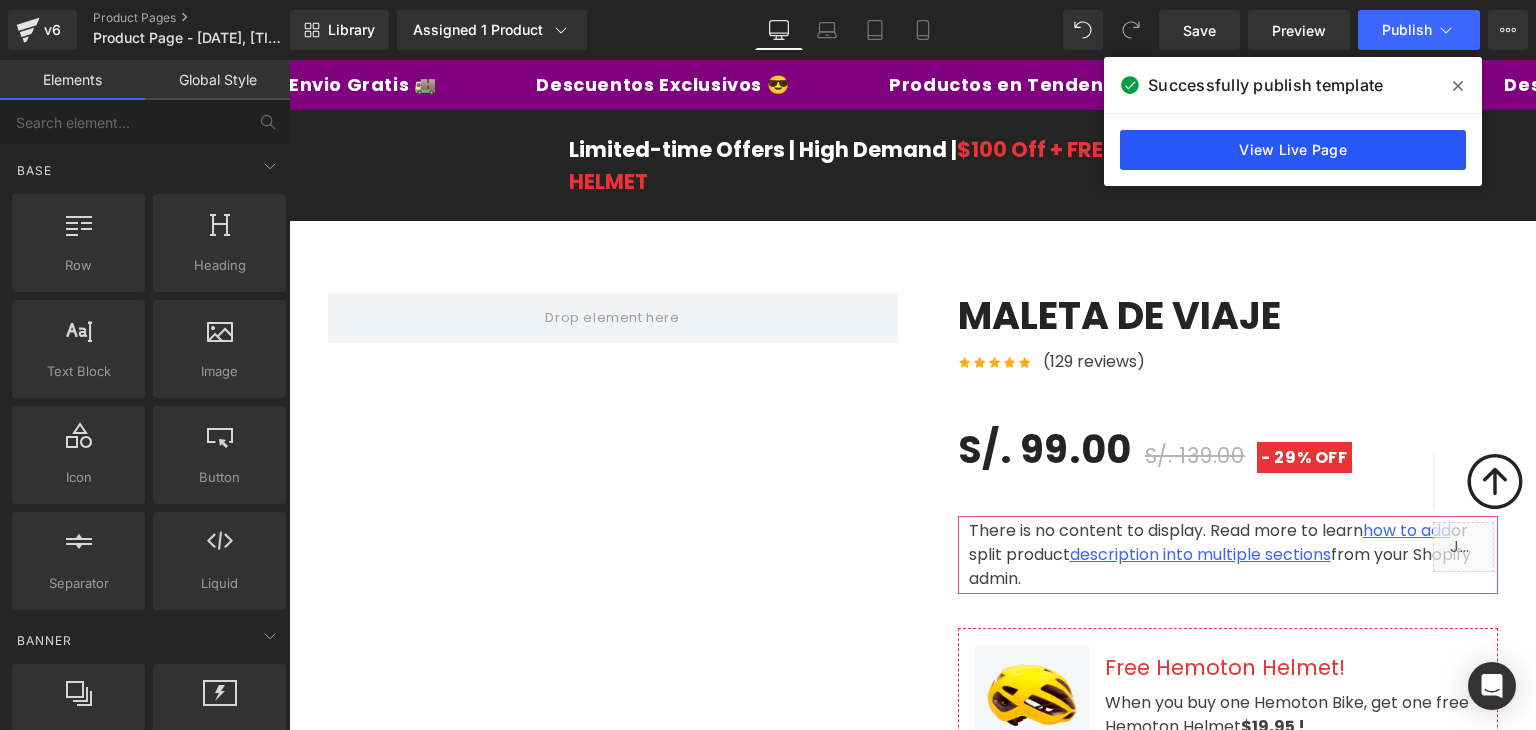 click on "View Live Page" at bounding box center [1293, 150] 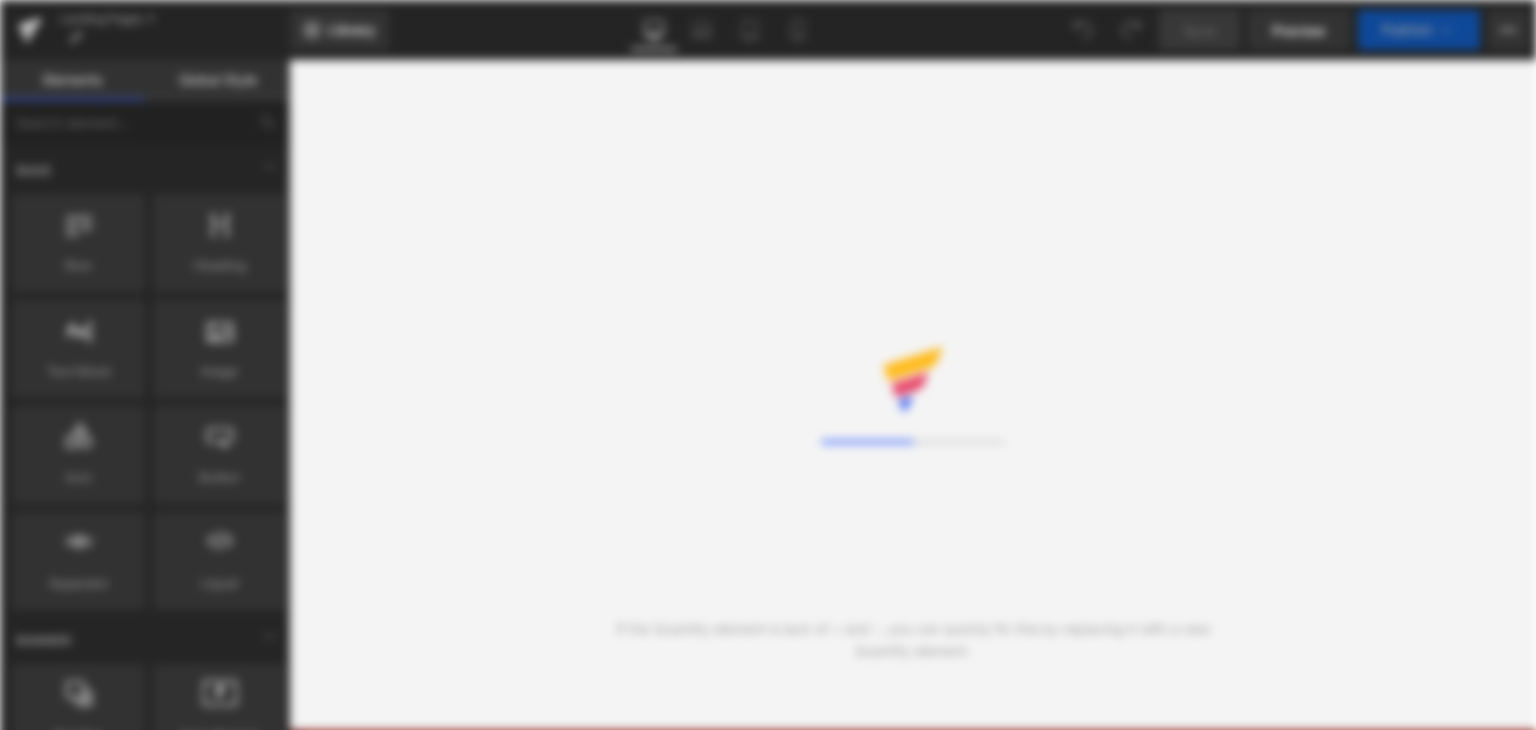 scroll, scrollTop: 0, scrollLeft: 0, axis: both 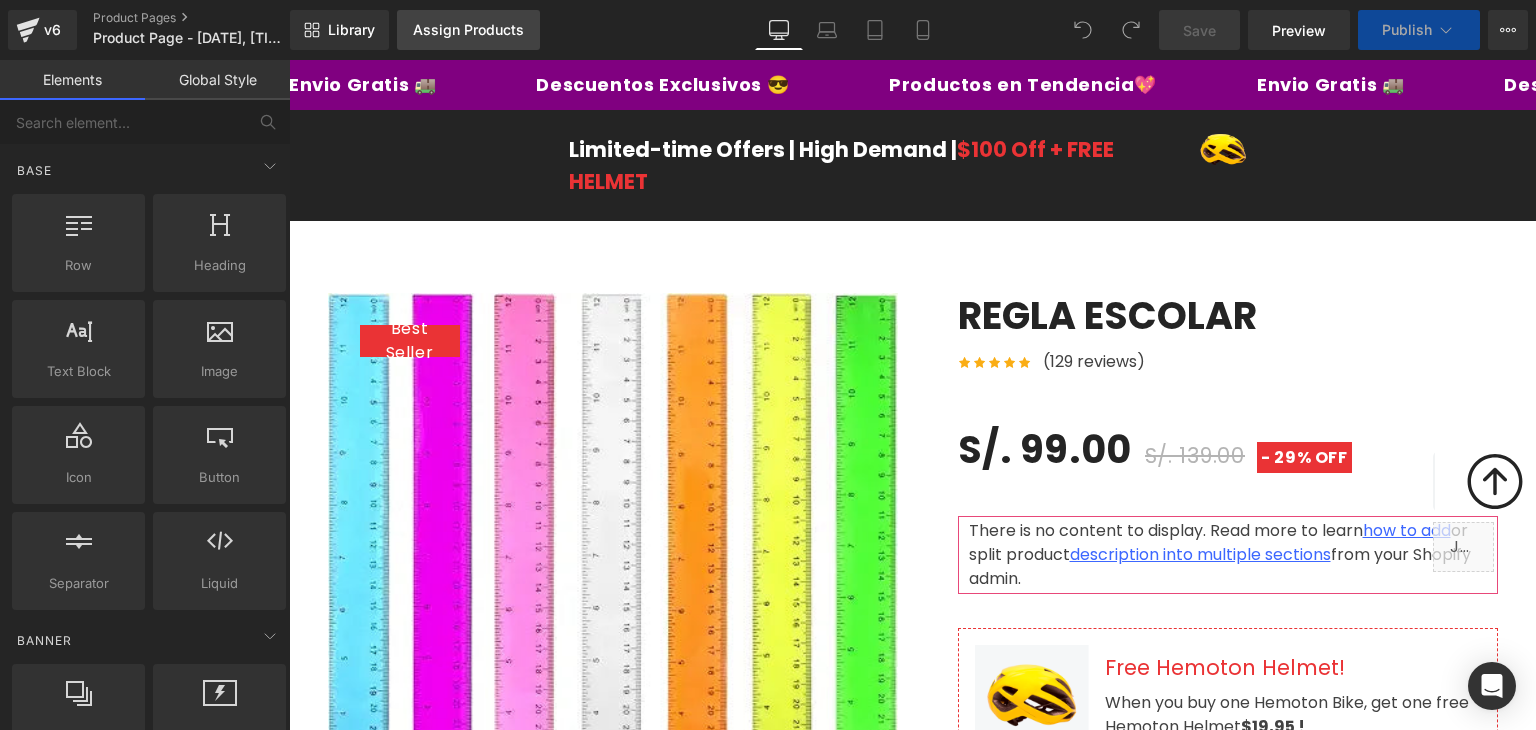 click on "Assign Products" at bounding box center [468, 30] 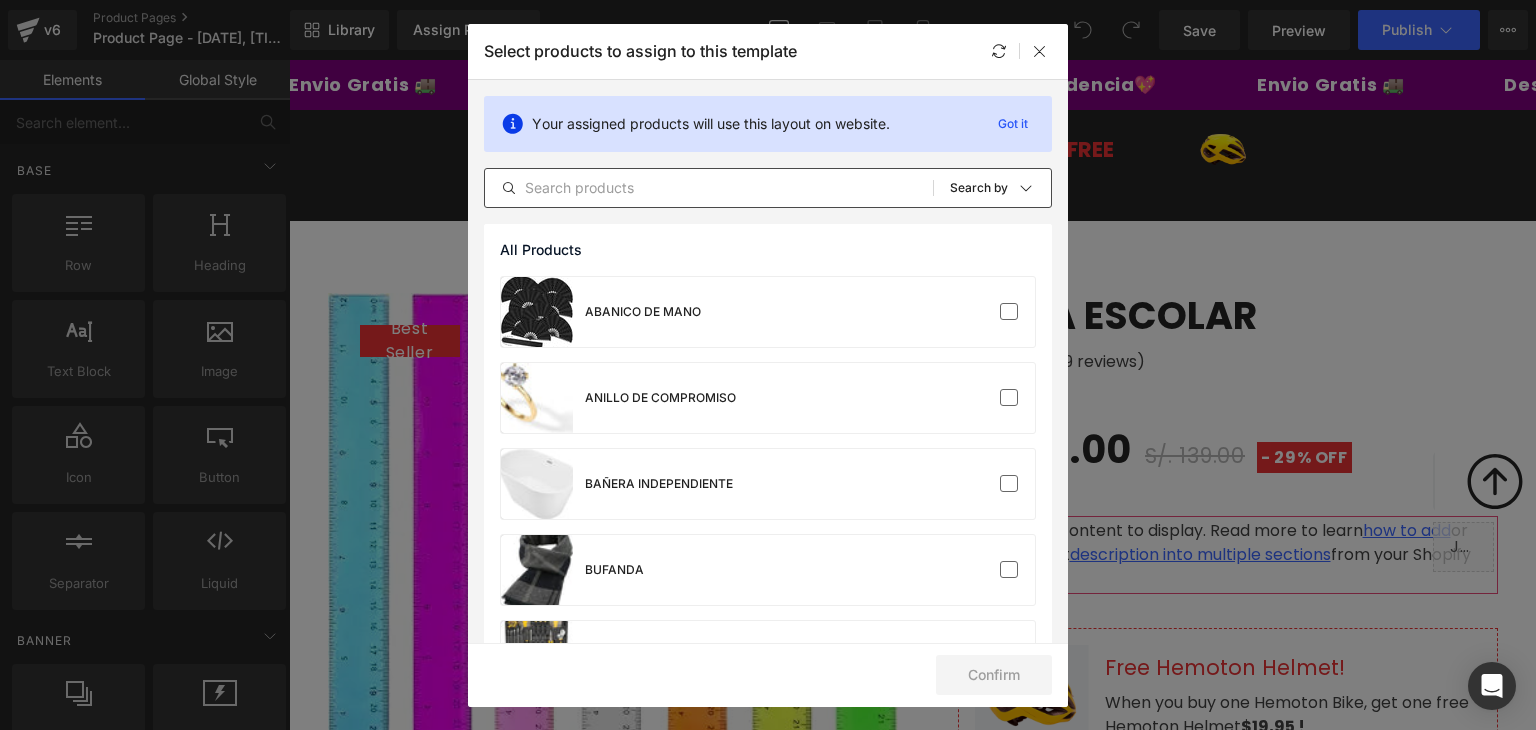 click at bounding box center [709, 188] 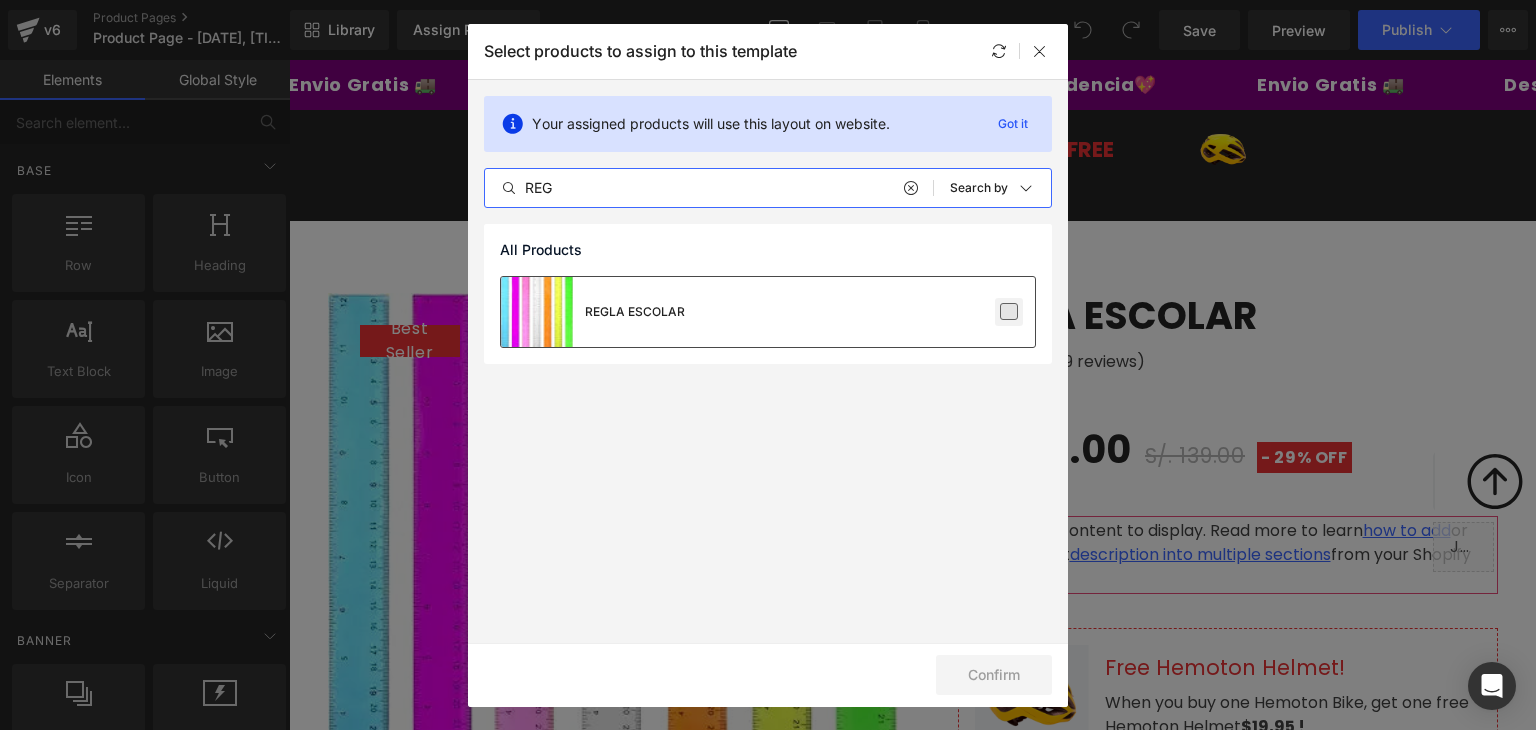 type on "REG" 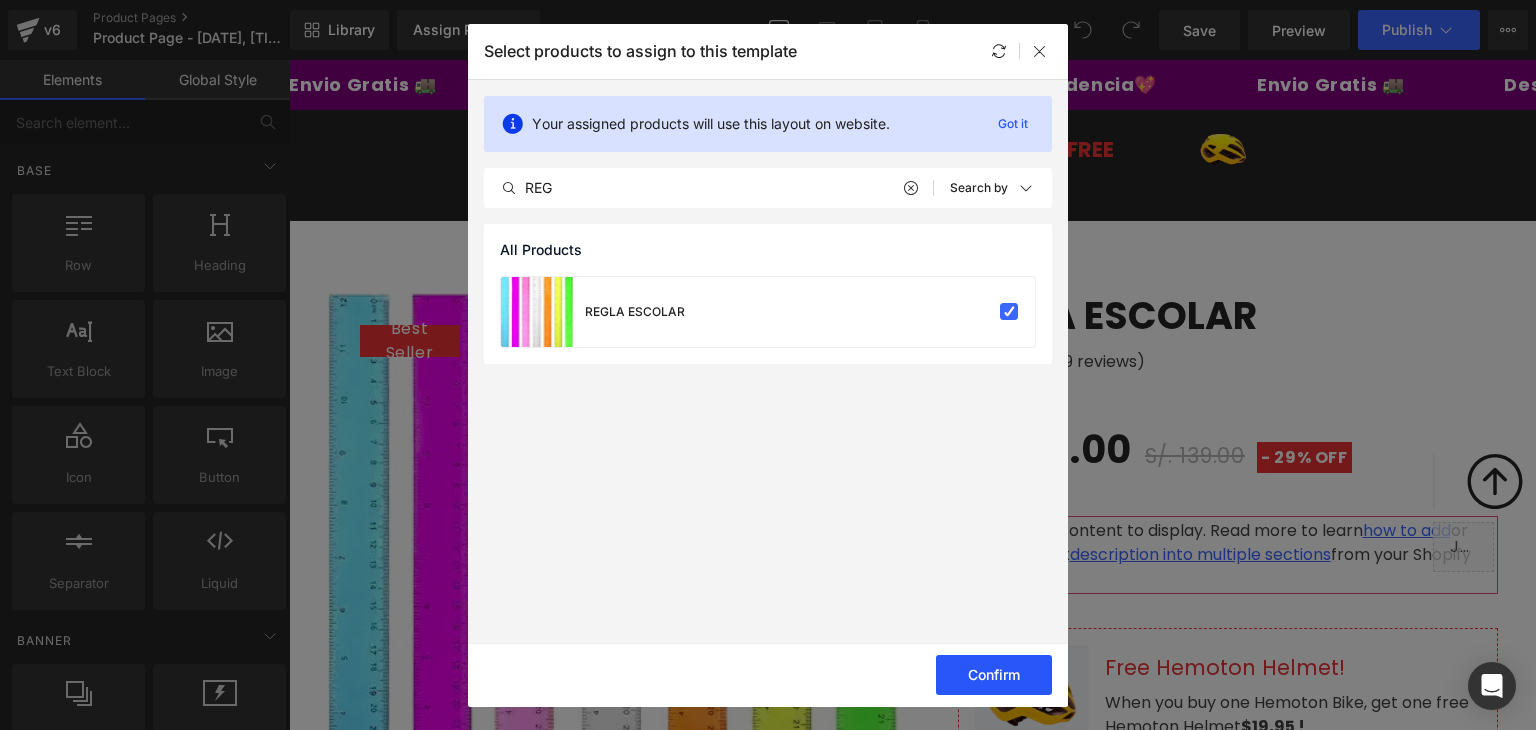 click on "Confirm" at bounding box center (994, 675) 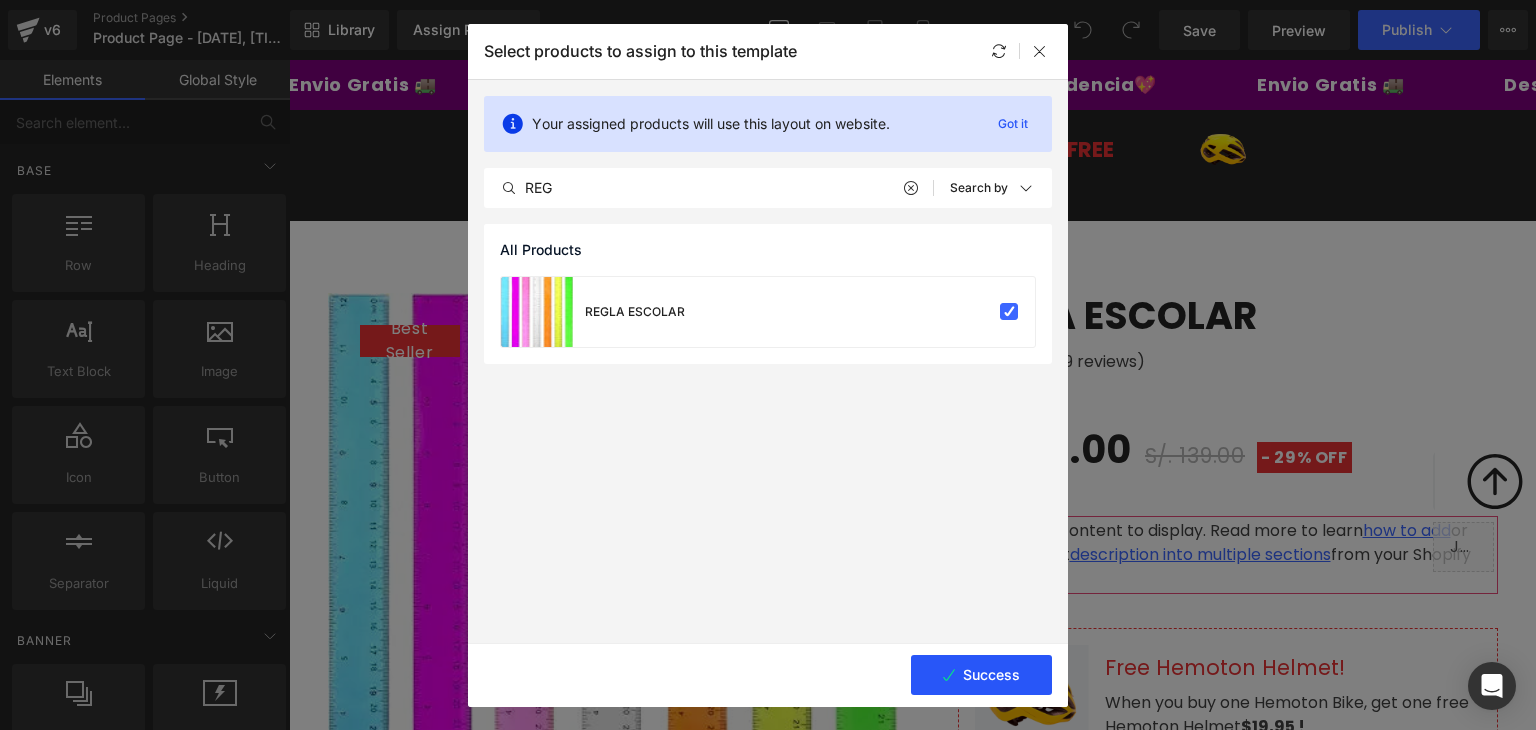 click on "Success" at bounding box center [981, 675] 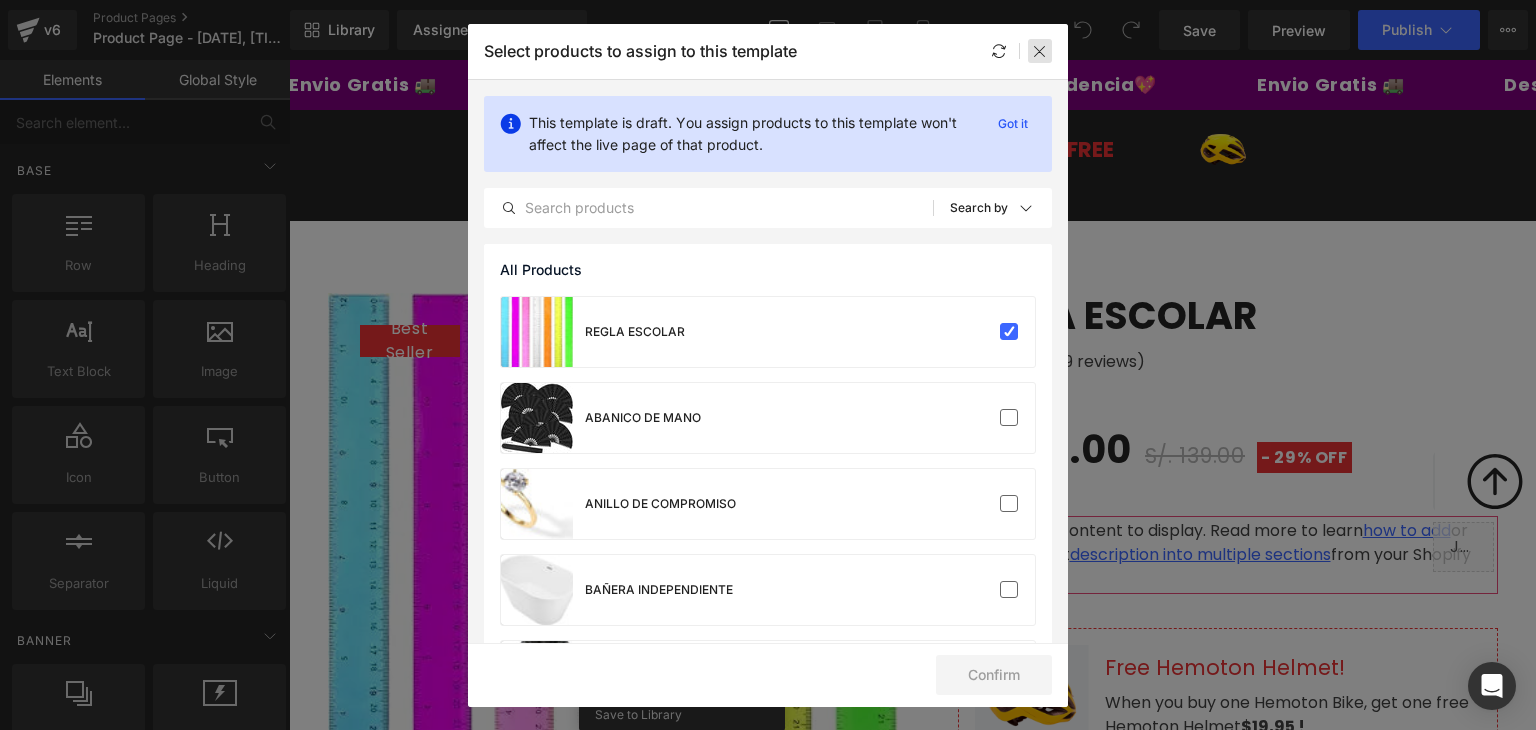 click at bounding box center [1040, 51] 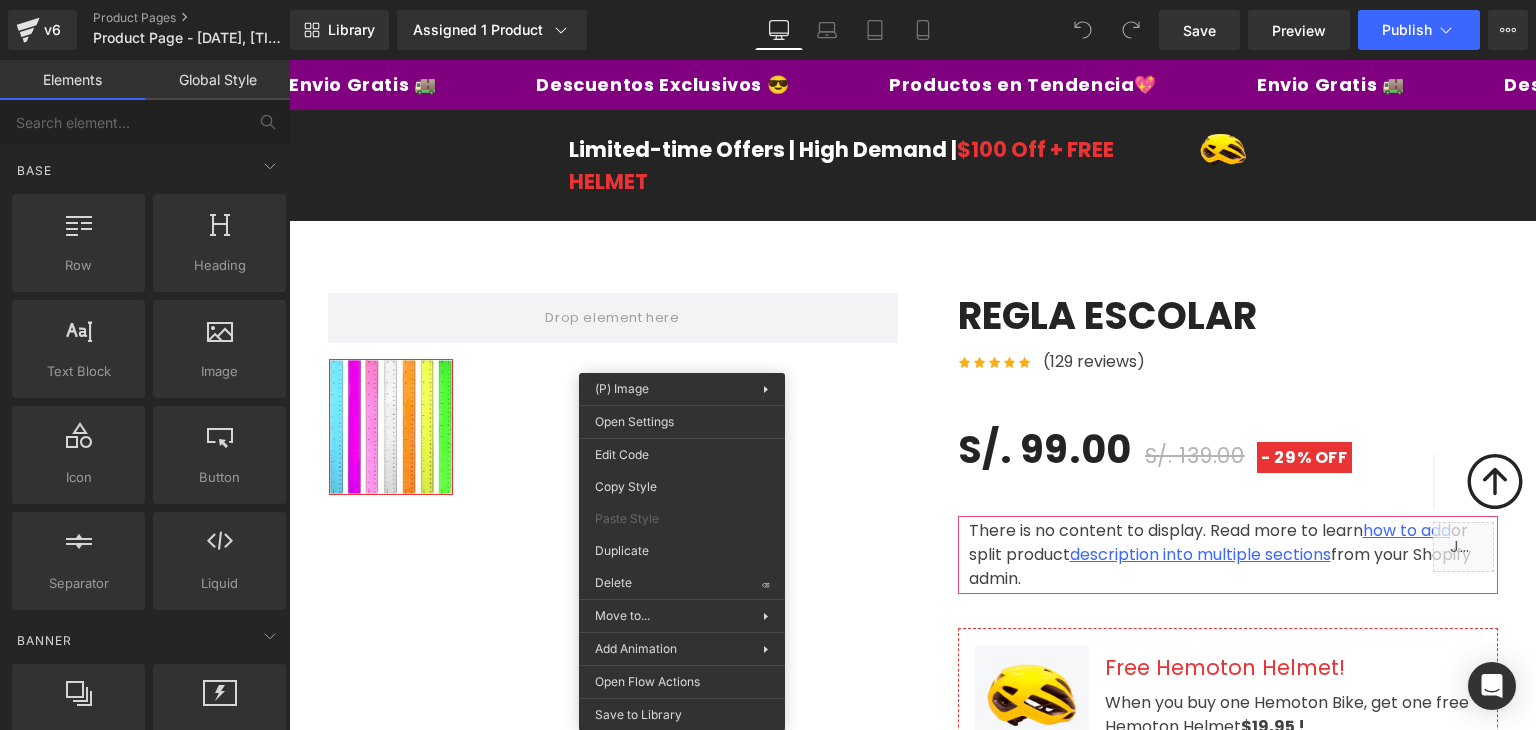 drag, startPoint x: 938, startPoint y: 630, endPoint x: 648, endPoint y: 575, distance: 295.16943 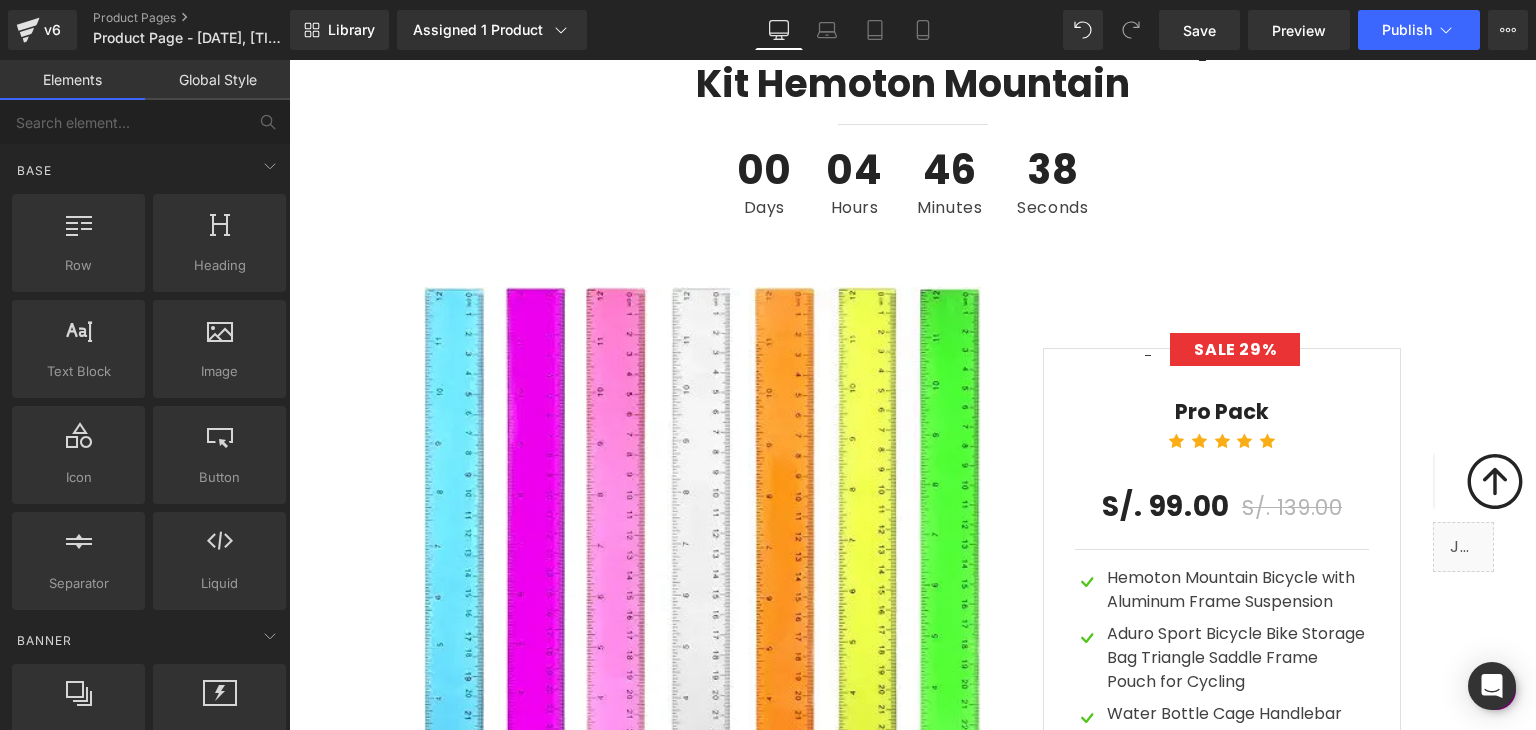 scroll, scrollTop: 6000, scrollLeft: 0, axis: vertical 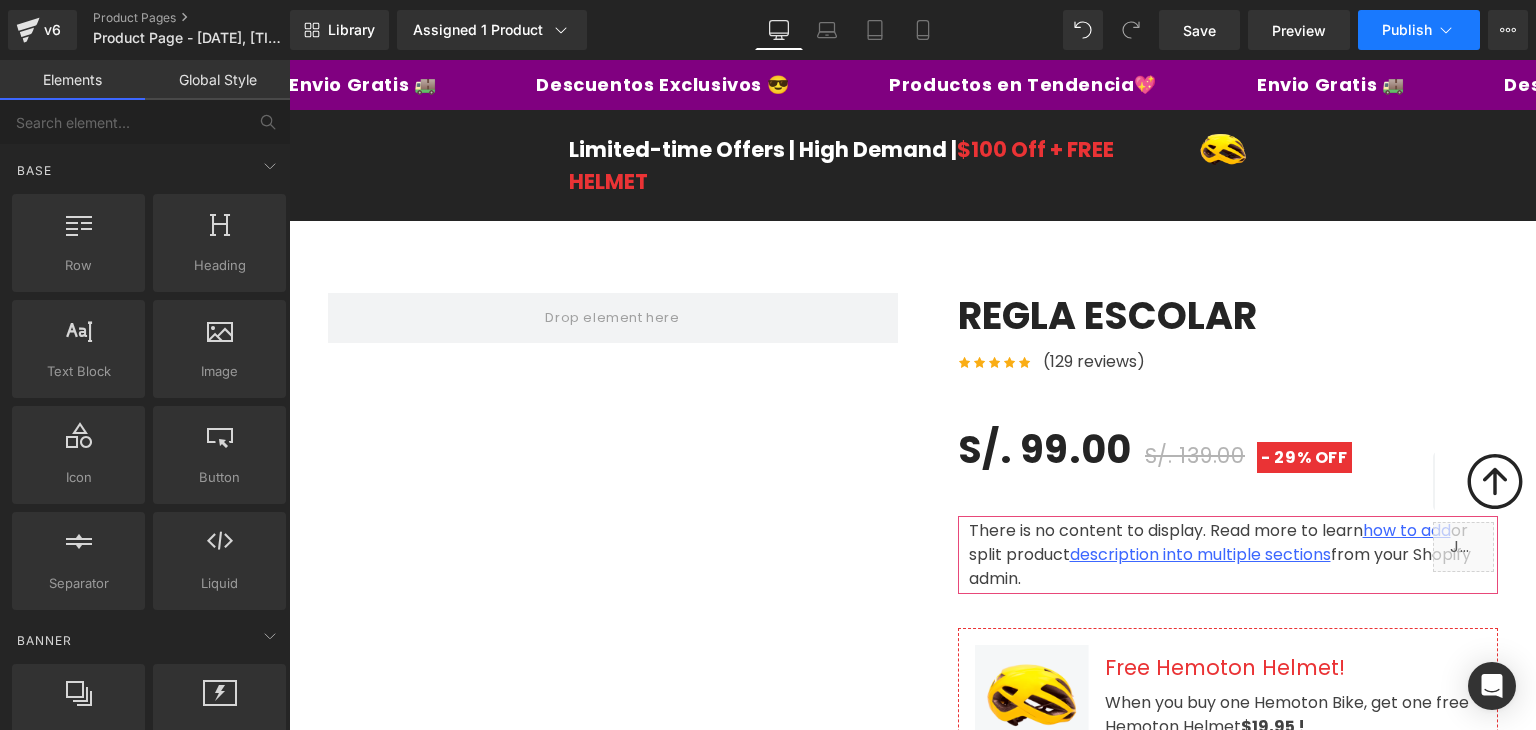 click on "Publish" at bounding box center (1407, 30) 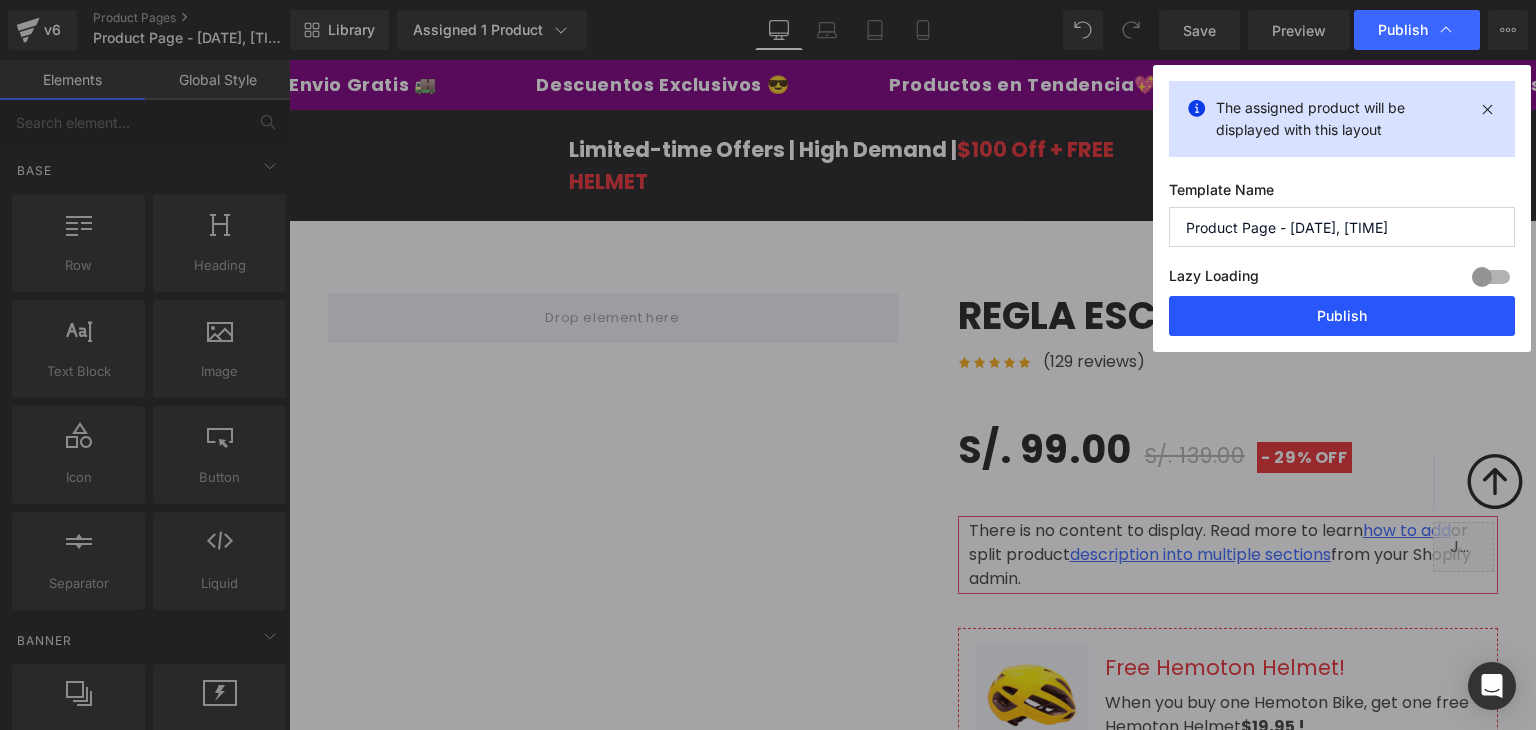 click on "Publish" at bounding box center [1342, 316] 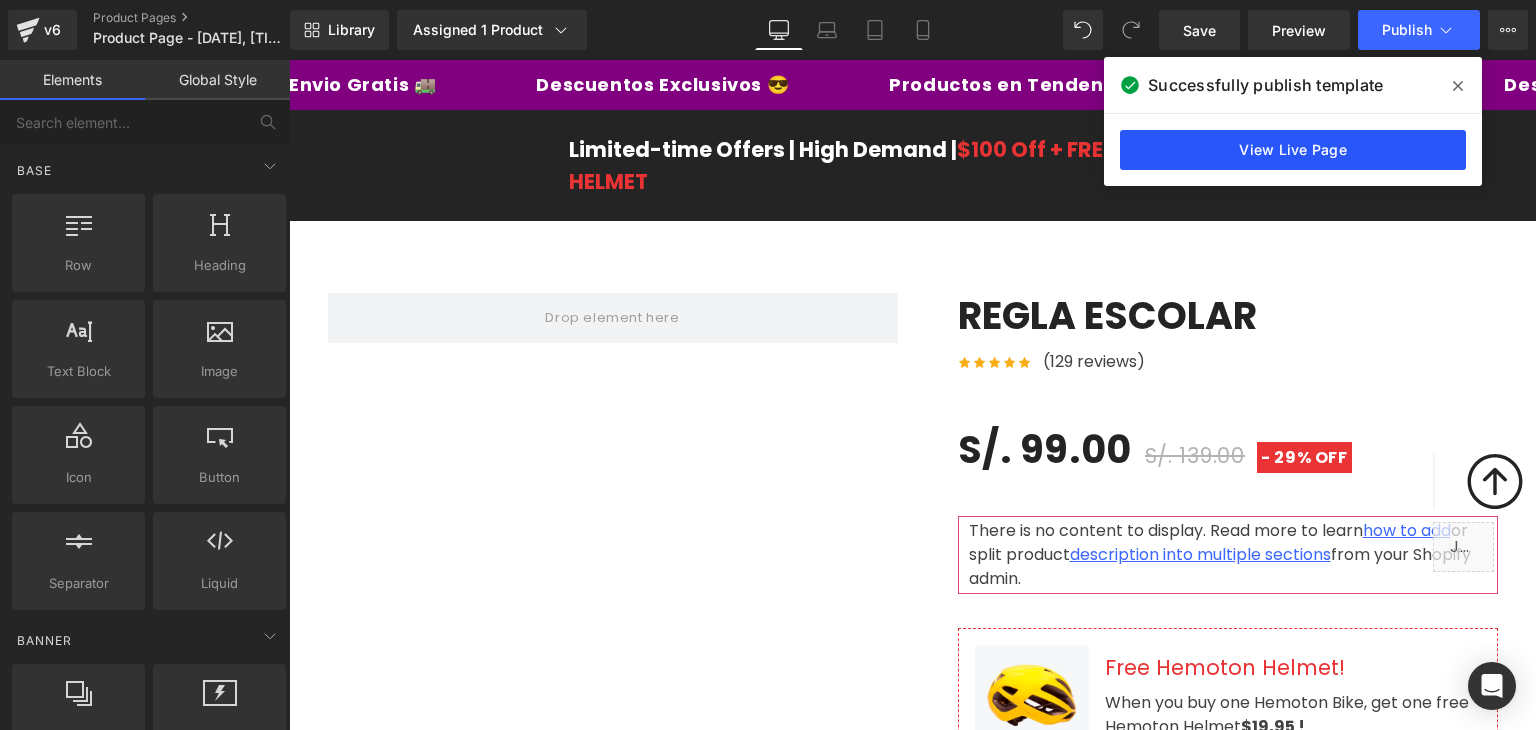 click on "View Live Page" at bounding box center (1293, 150) 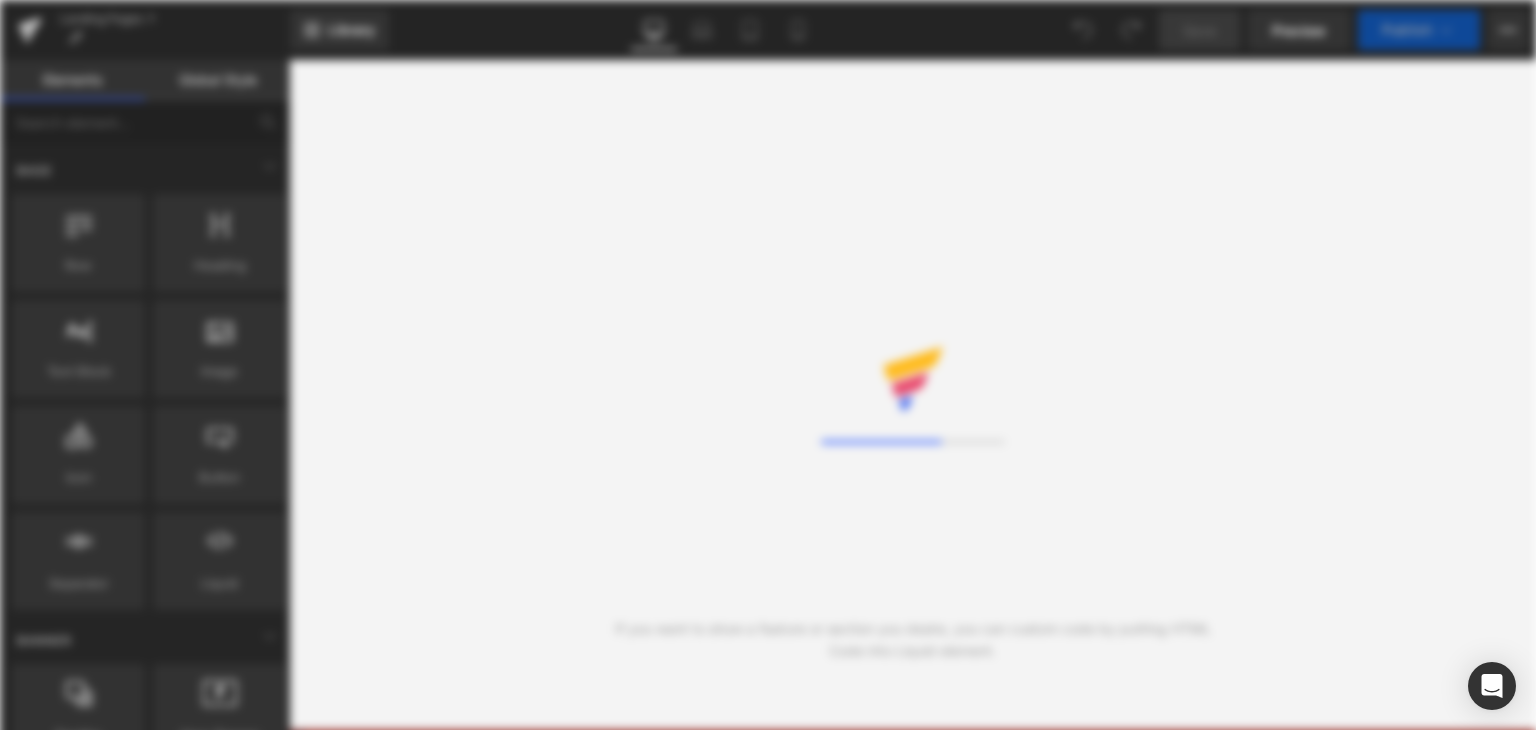 scroll, scrollTop: 0, scrollLeft: 0, axis: both 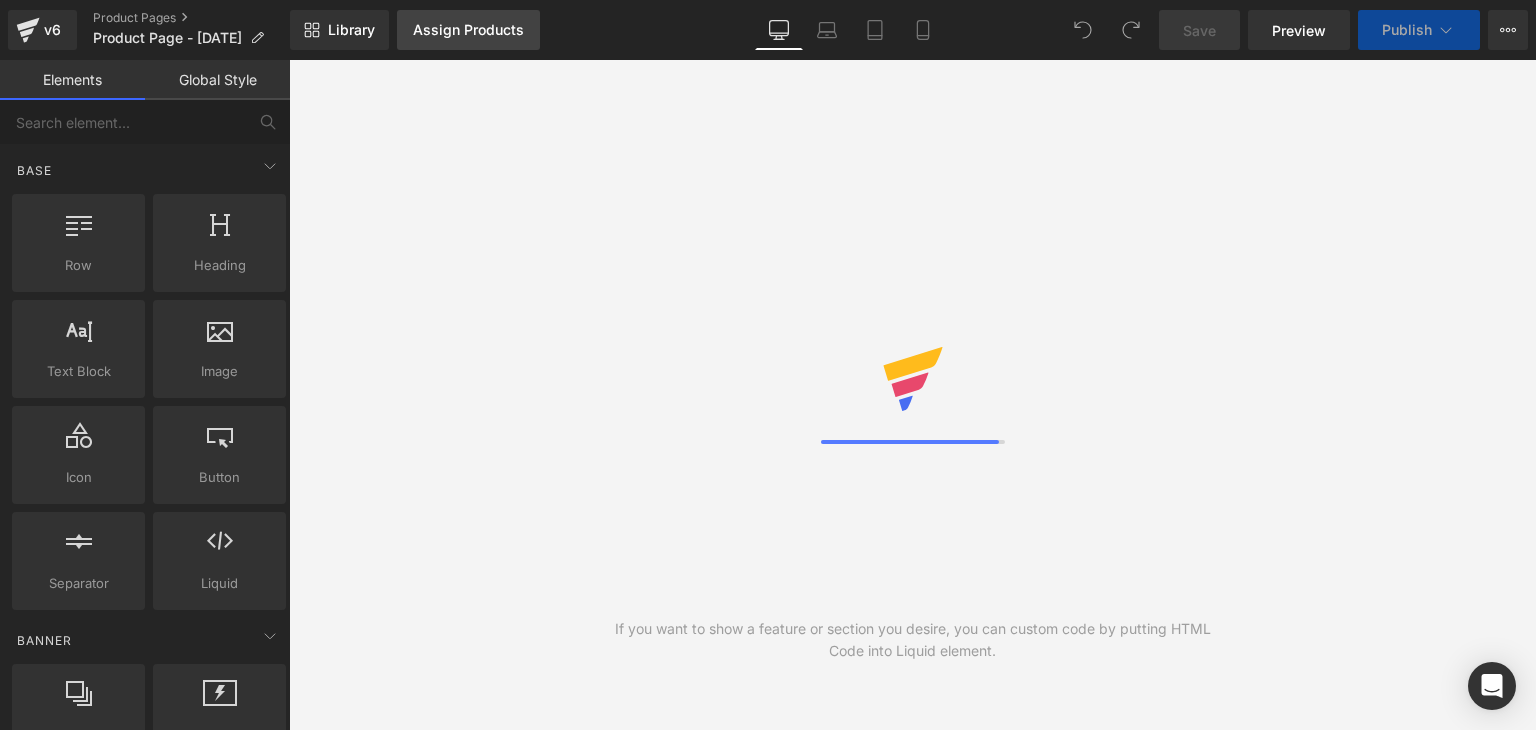 click on "Assign Products" at bounding box center (468, 30) 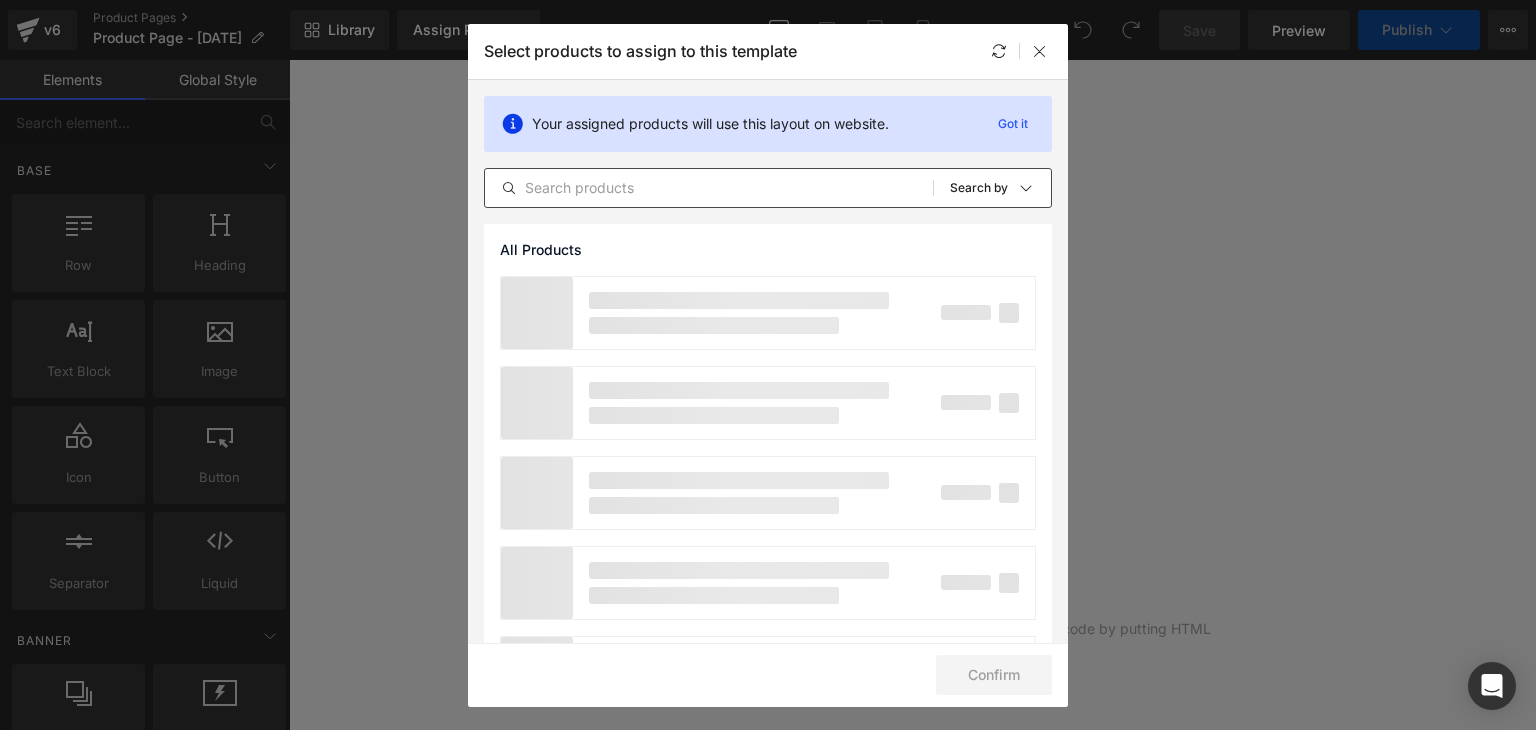 click at bounding box center [709, 188] 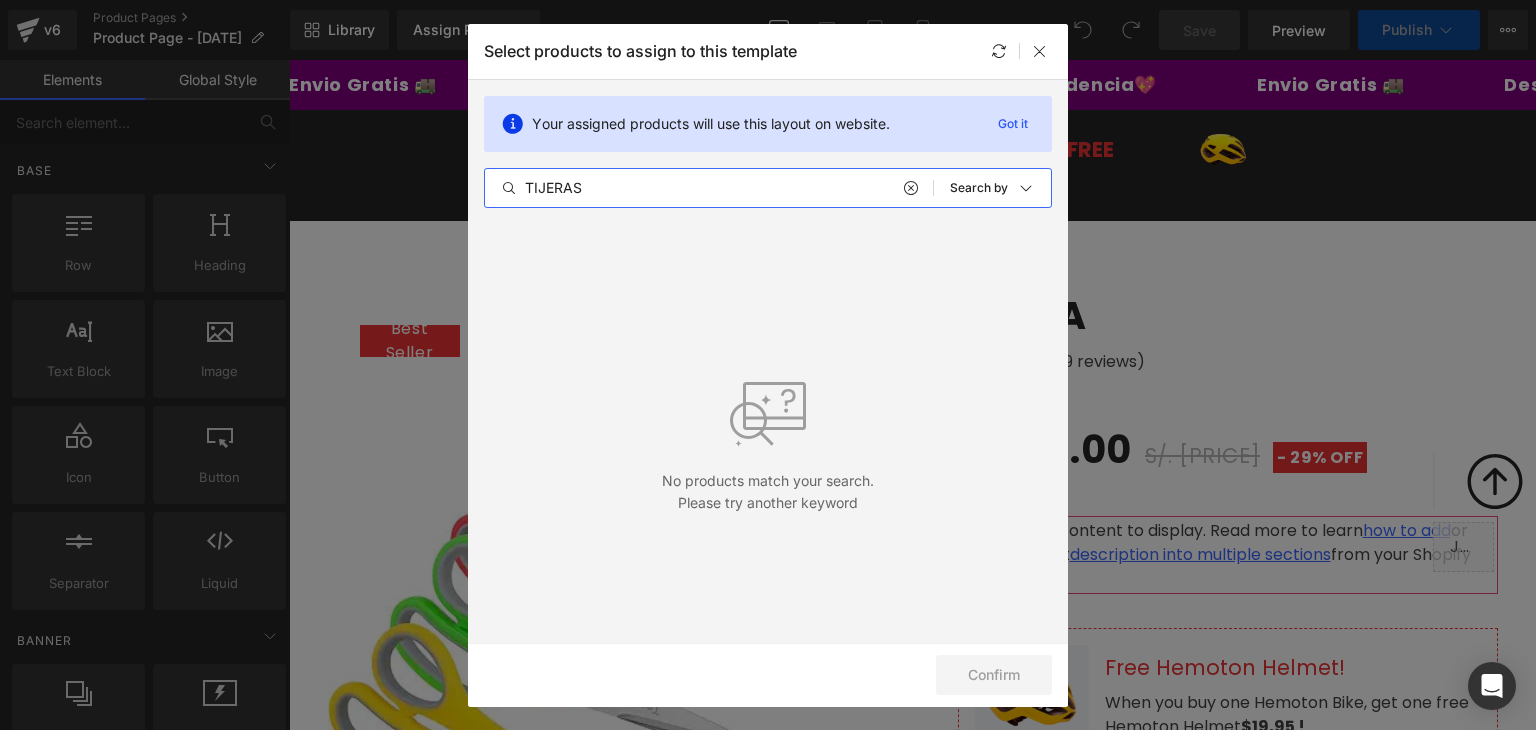 scroll, scrollTop: 0, scrollLeft: 0, axis: both 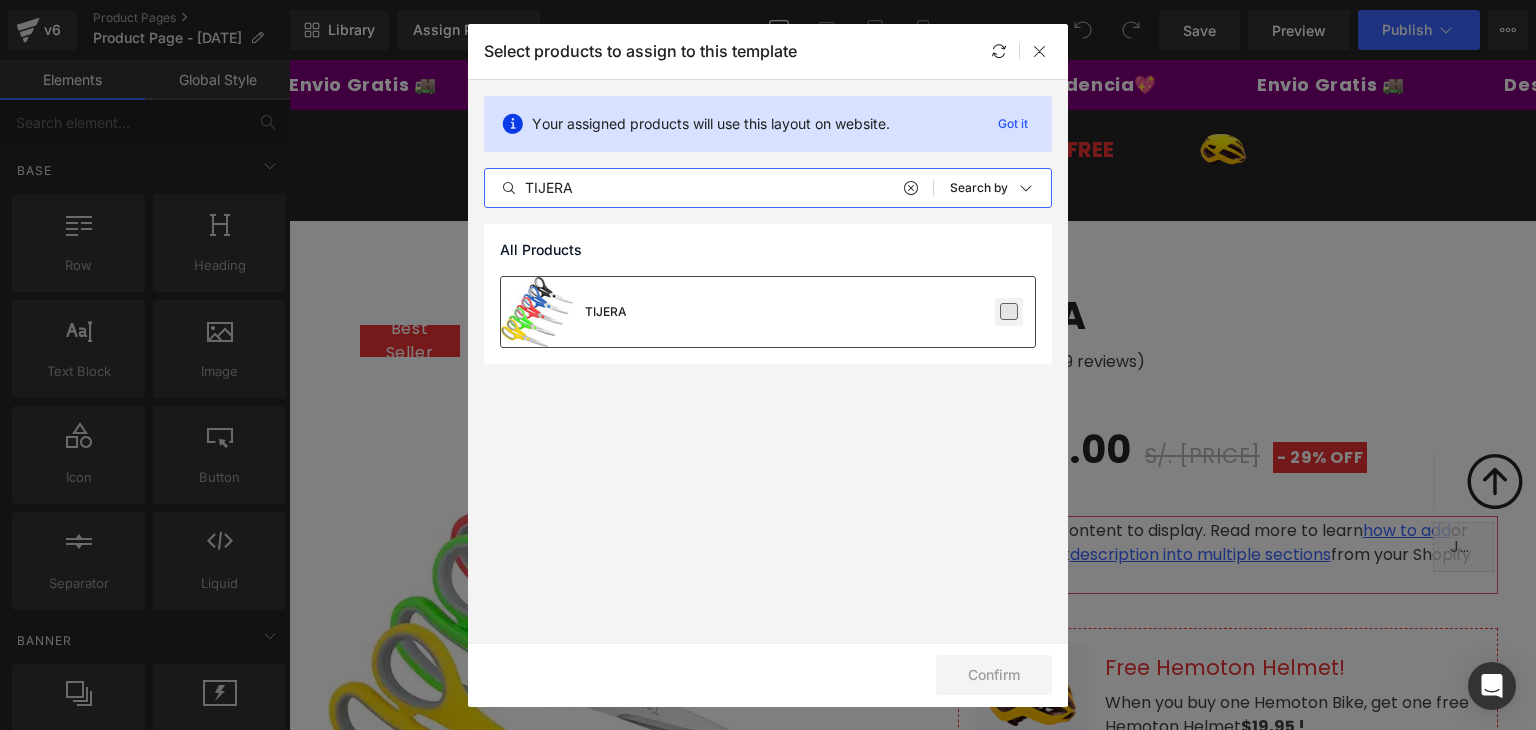 type on "TIJERA" 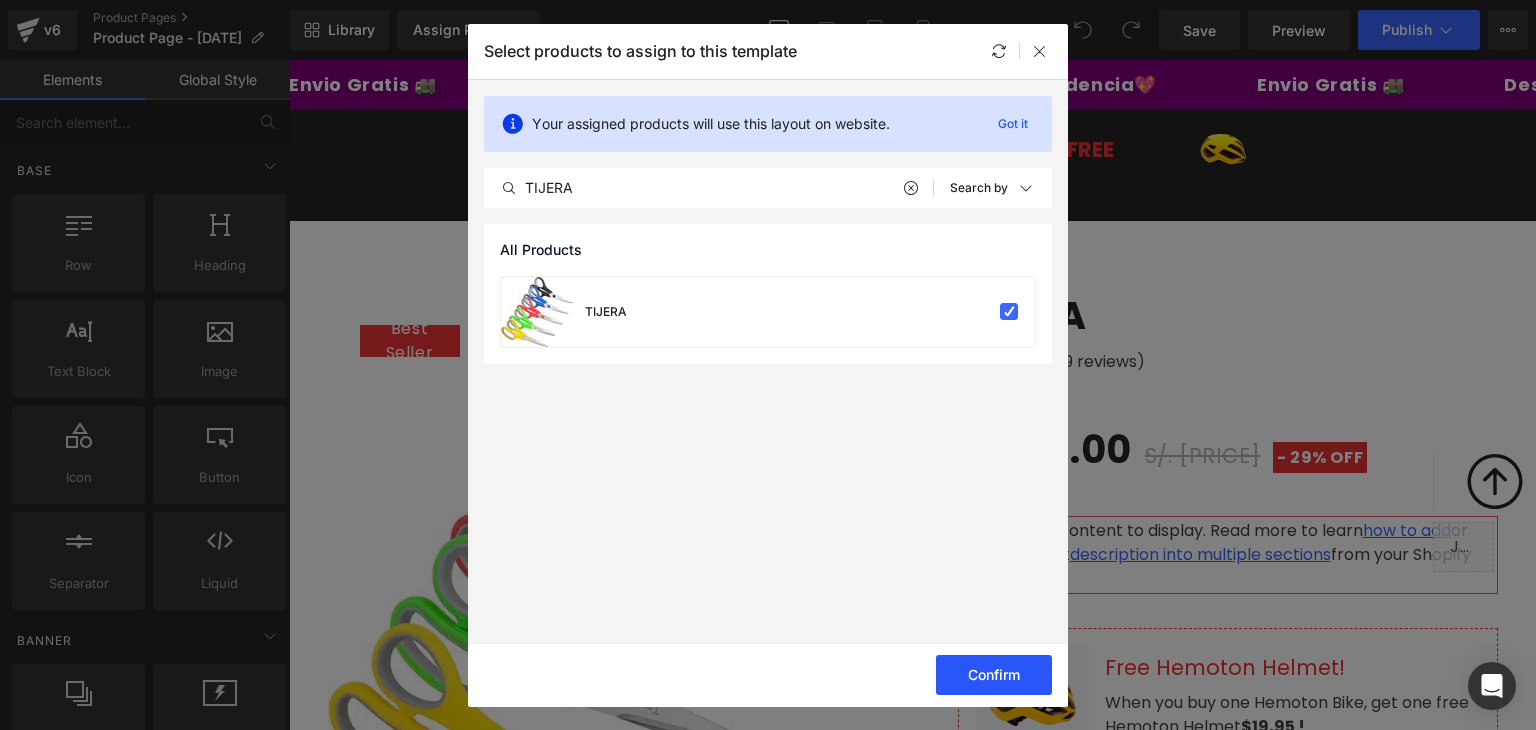 click on "Confirm" at bounding box center (994, 675) 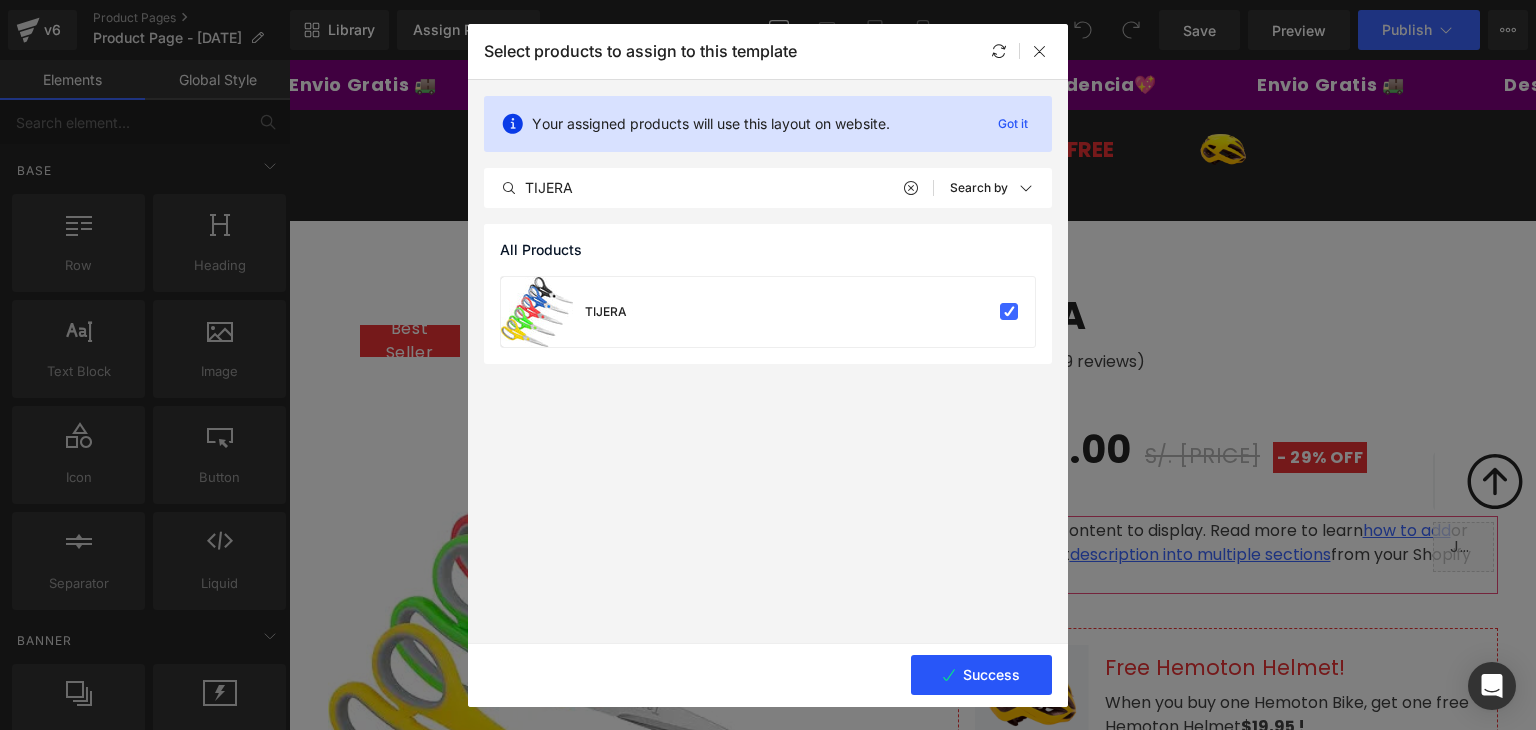 click on "Success" at bounding box center [981, 675] 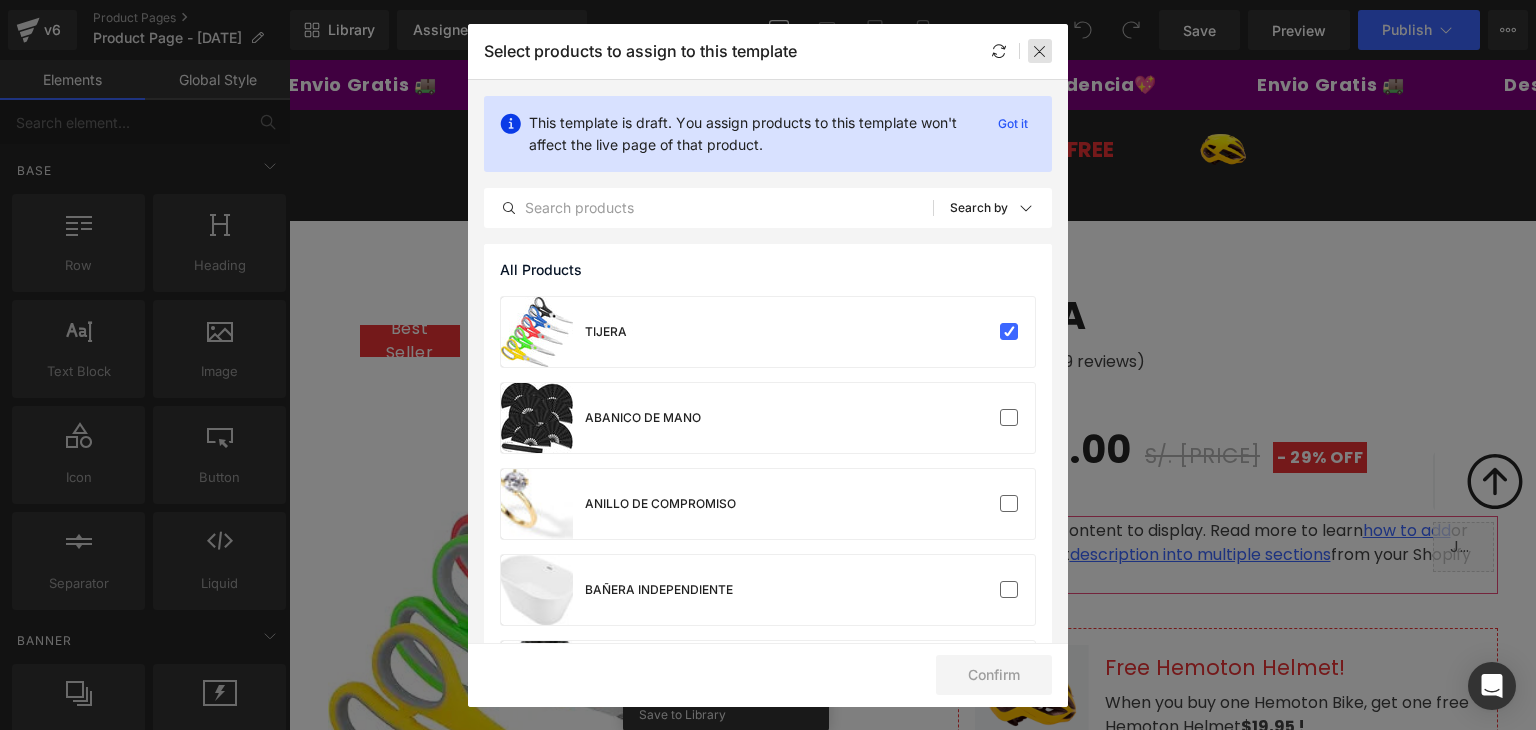 click at bounding box center [1040, 51] 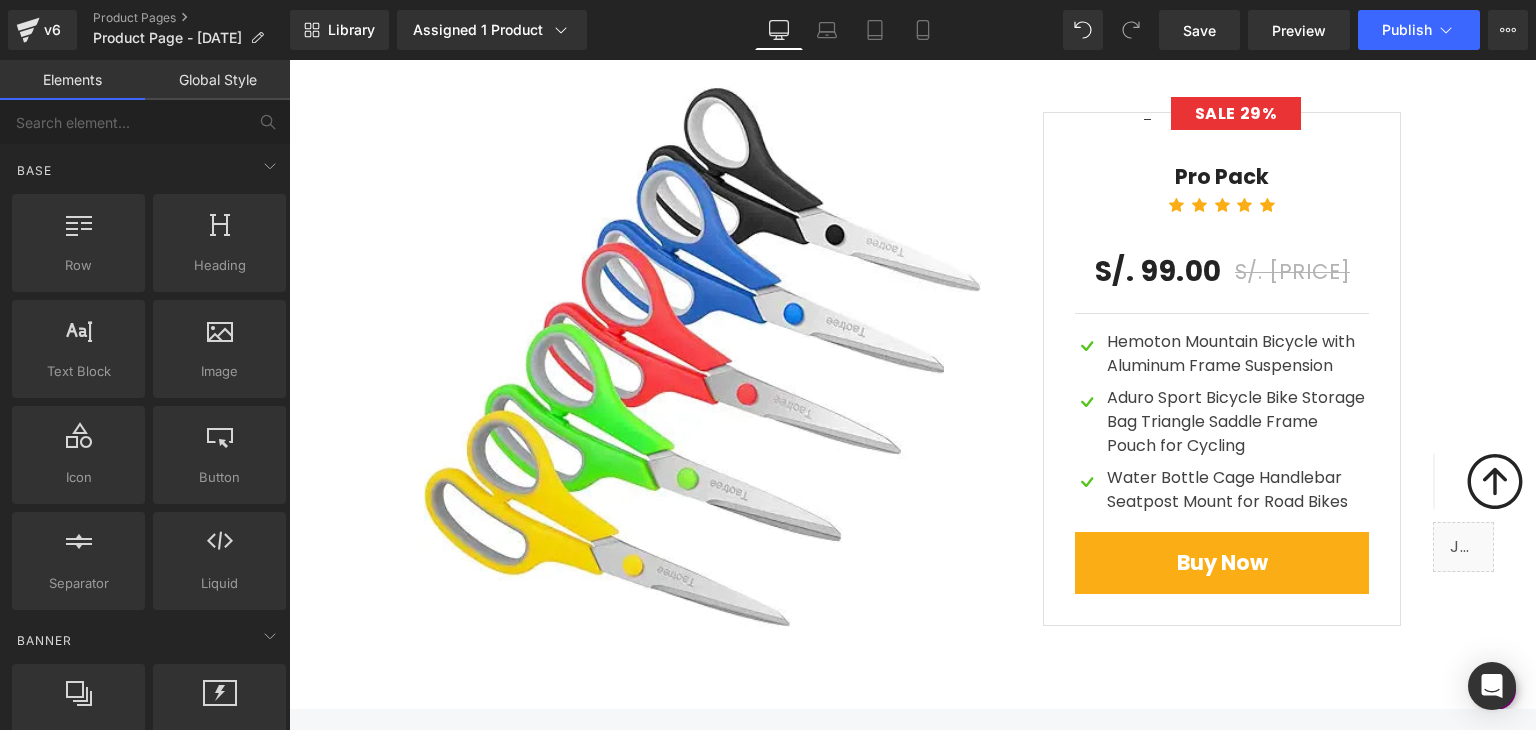 scroll, scrollTop: 6100, scrollLeft: 0, axis: vertical 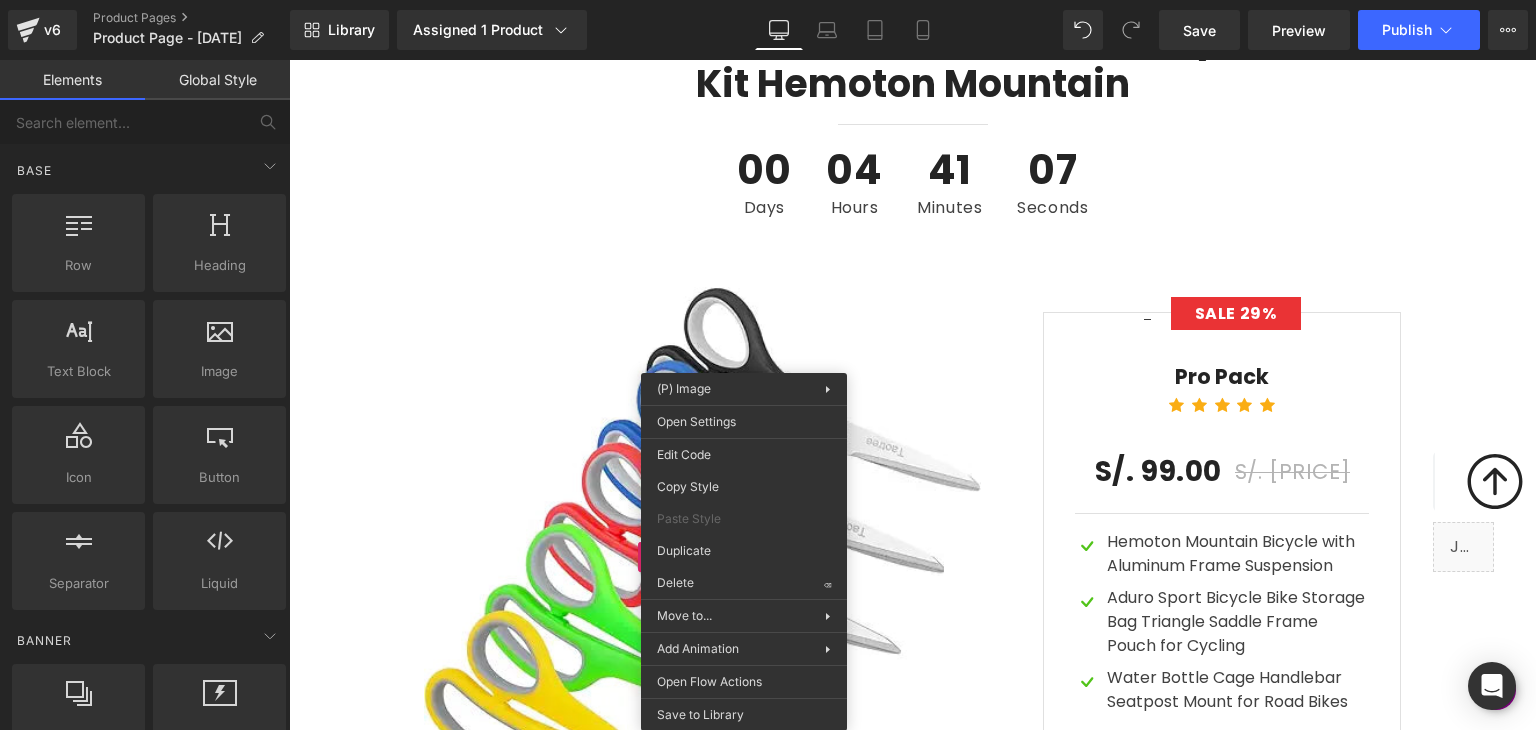 drag, startPoint x: 986, startPoint y: 639, endPoint x: 697, endPoint y: 580, distance: 294.96103 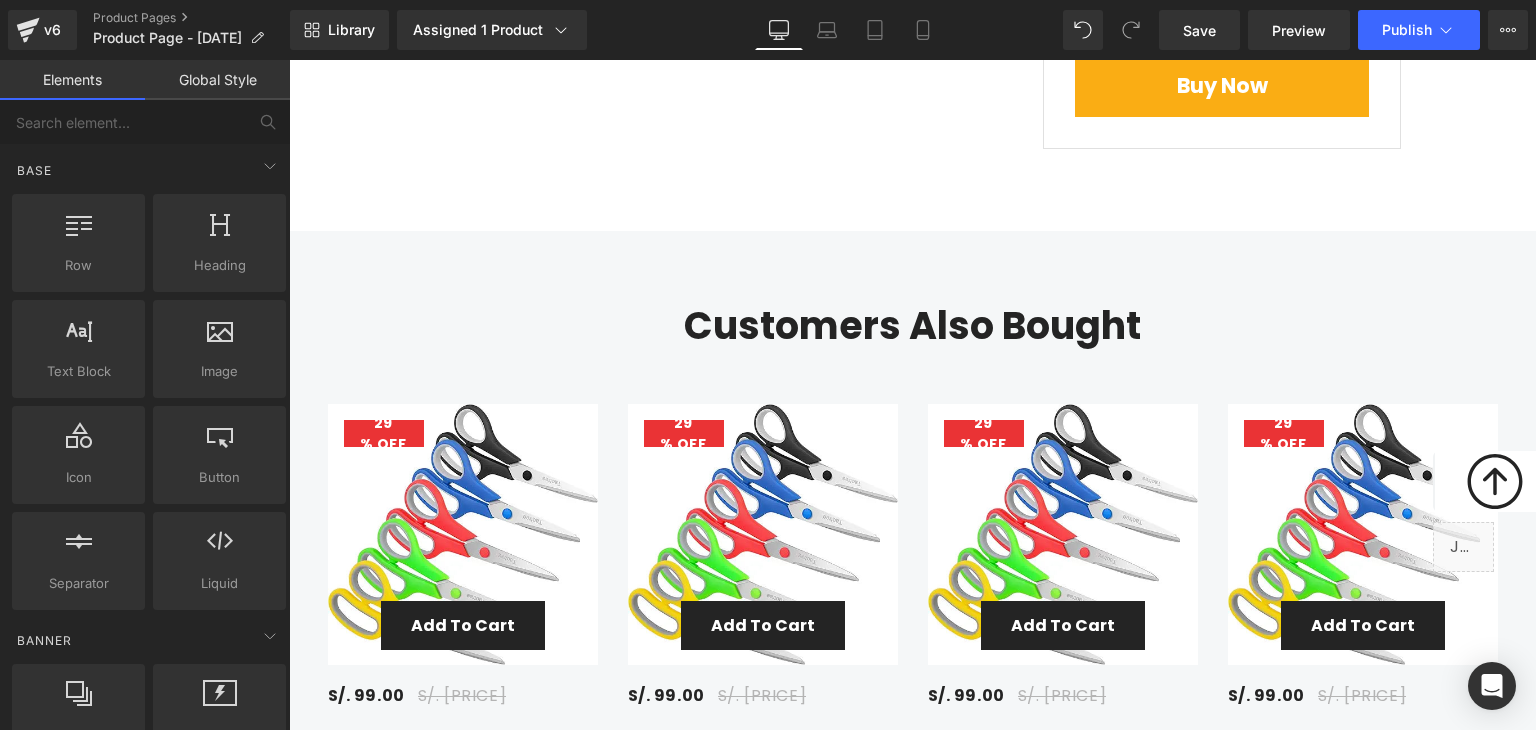 scroll, scrollTop: 6700, scrollLeft: 0, axis: vertical 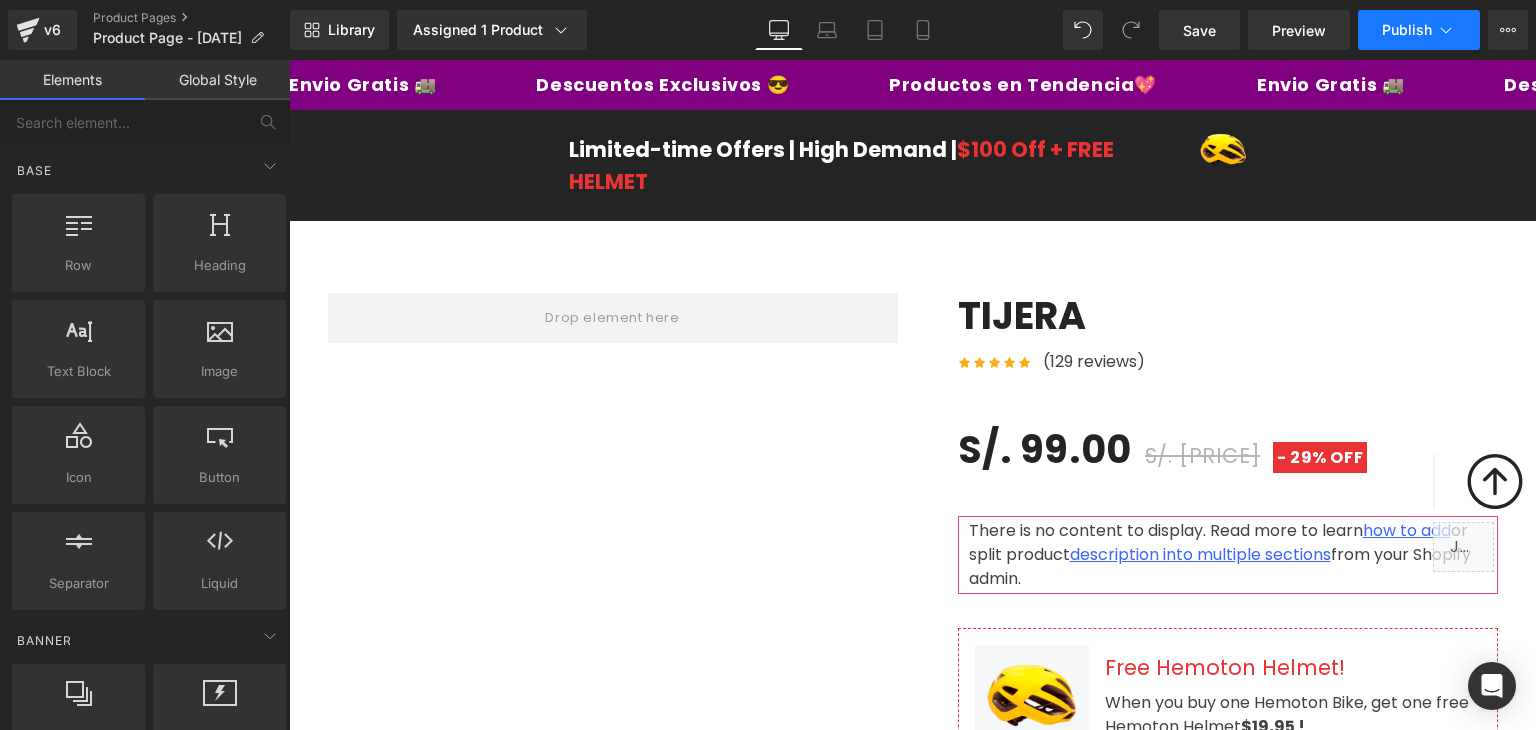 click on "Publish" at bounding box center [1407, 30] 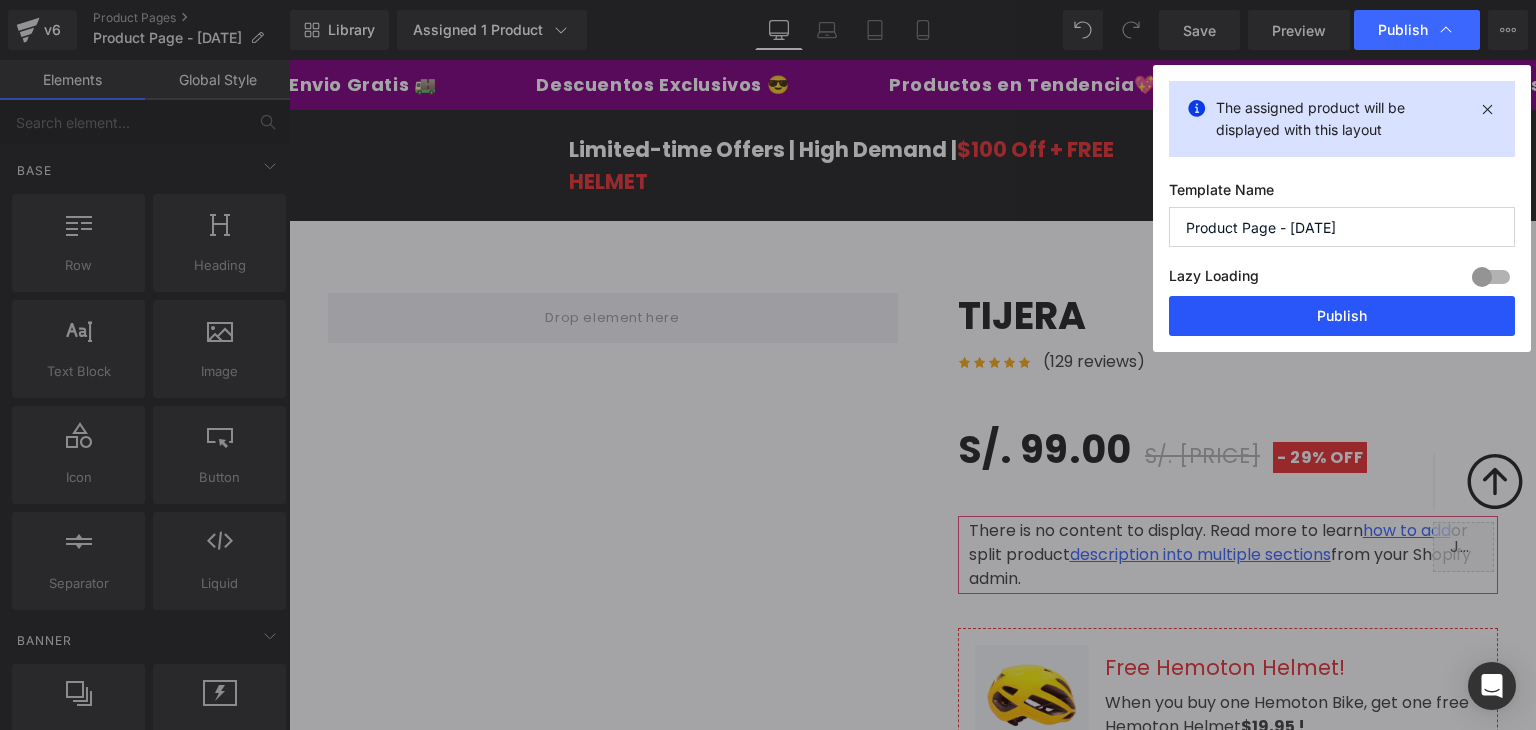 drag, startPoint x: 1363, startPoint y: 319, endPoint x: 1067, endPoint y: 258, distance: 302.22012 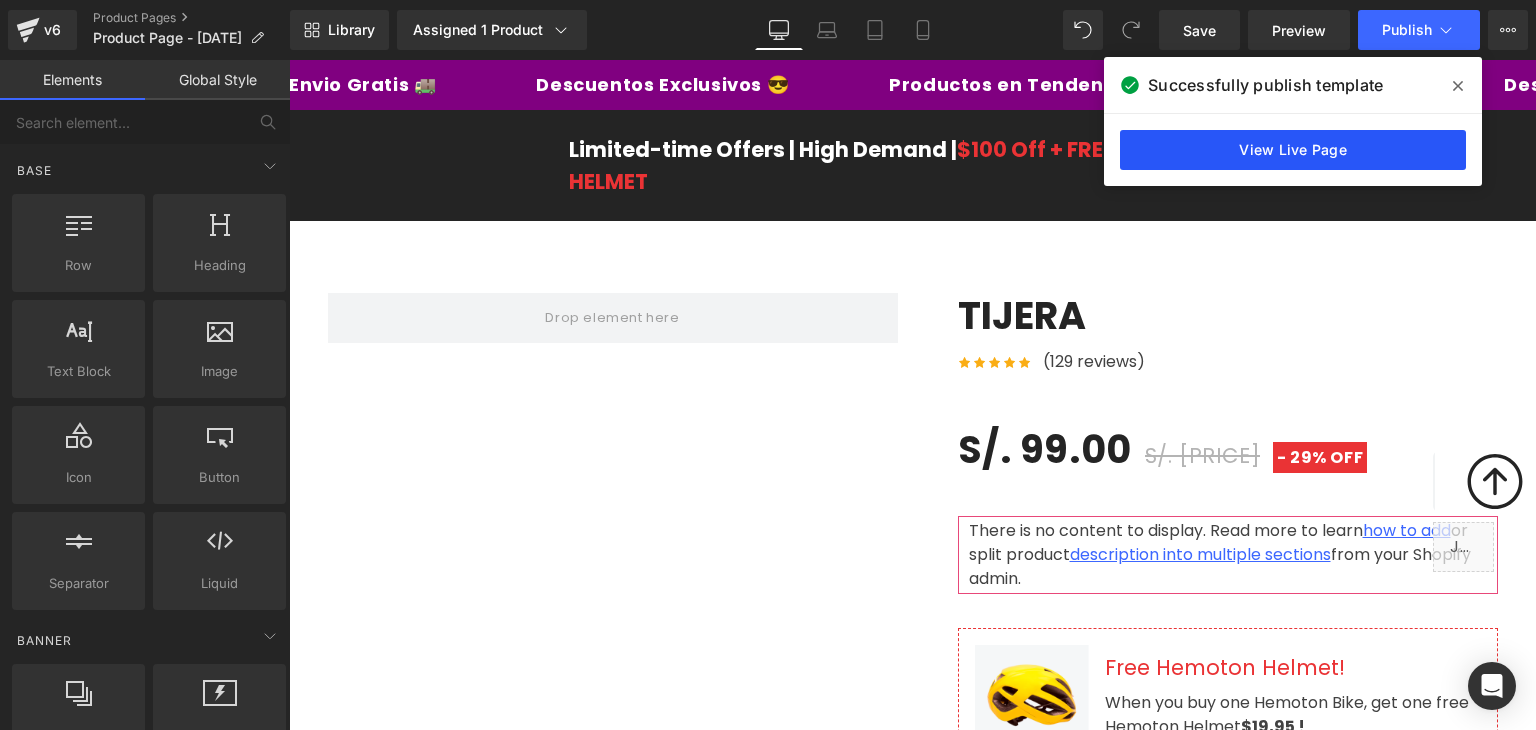 click on "View Live Page" at bounding box center [1293, 150] 